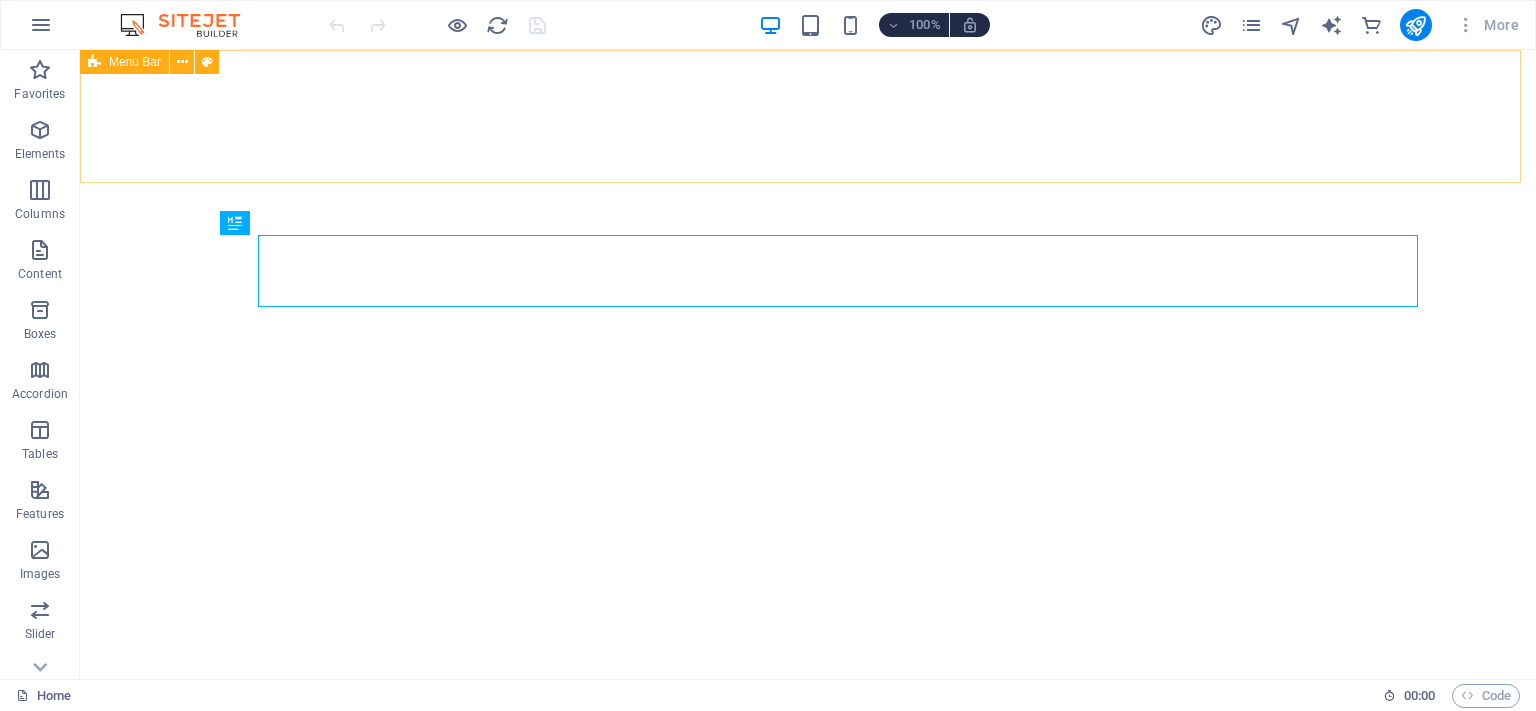 scroll, scrollTop: 0, scrollLeft: 0, axis: both 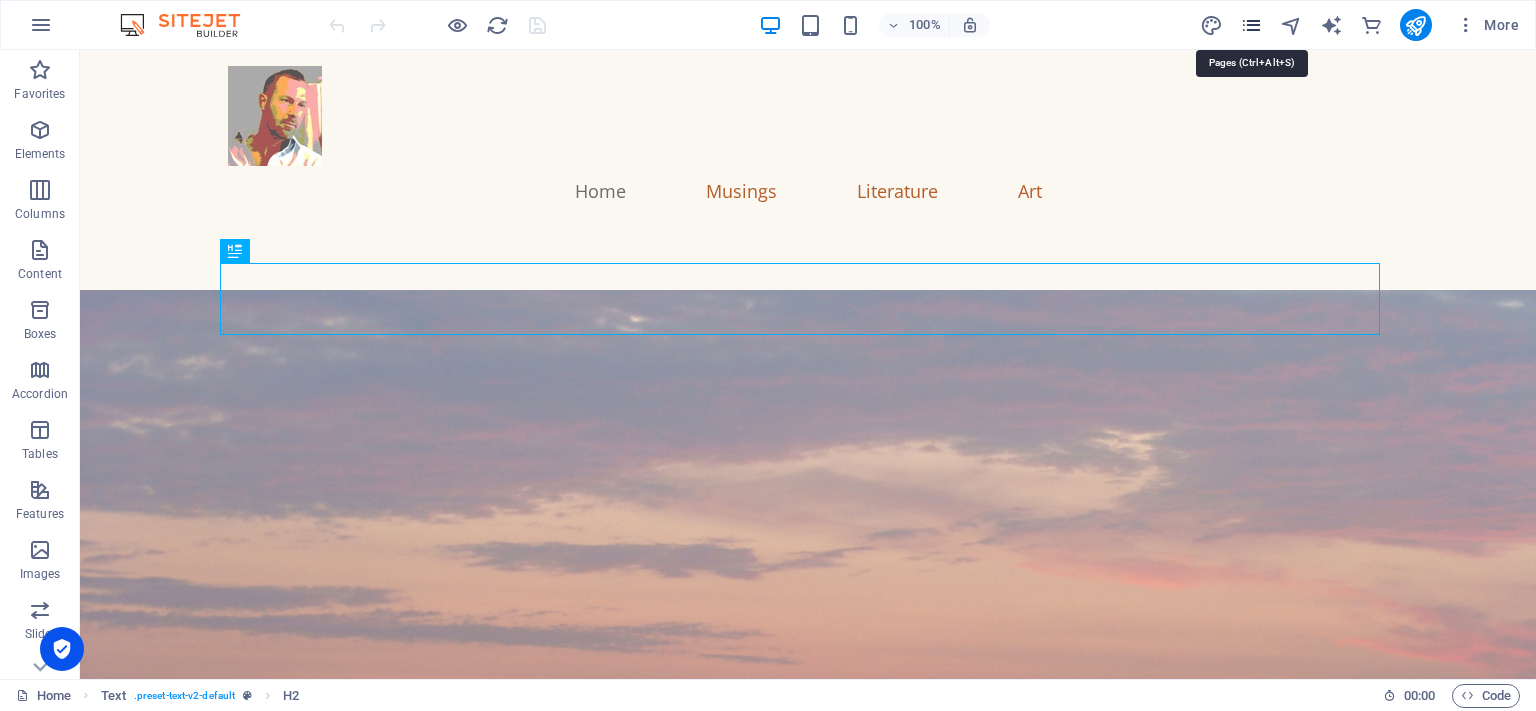 click at bounding box center (1251, 25) 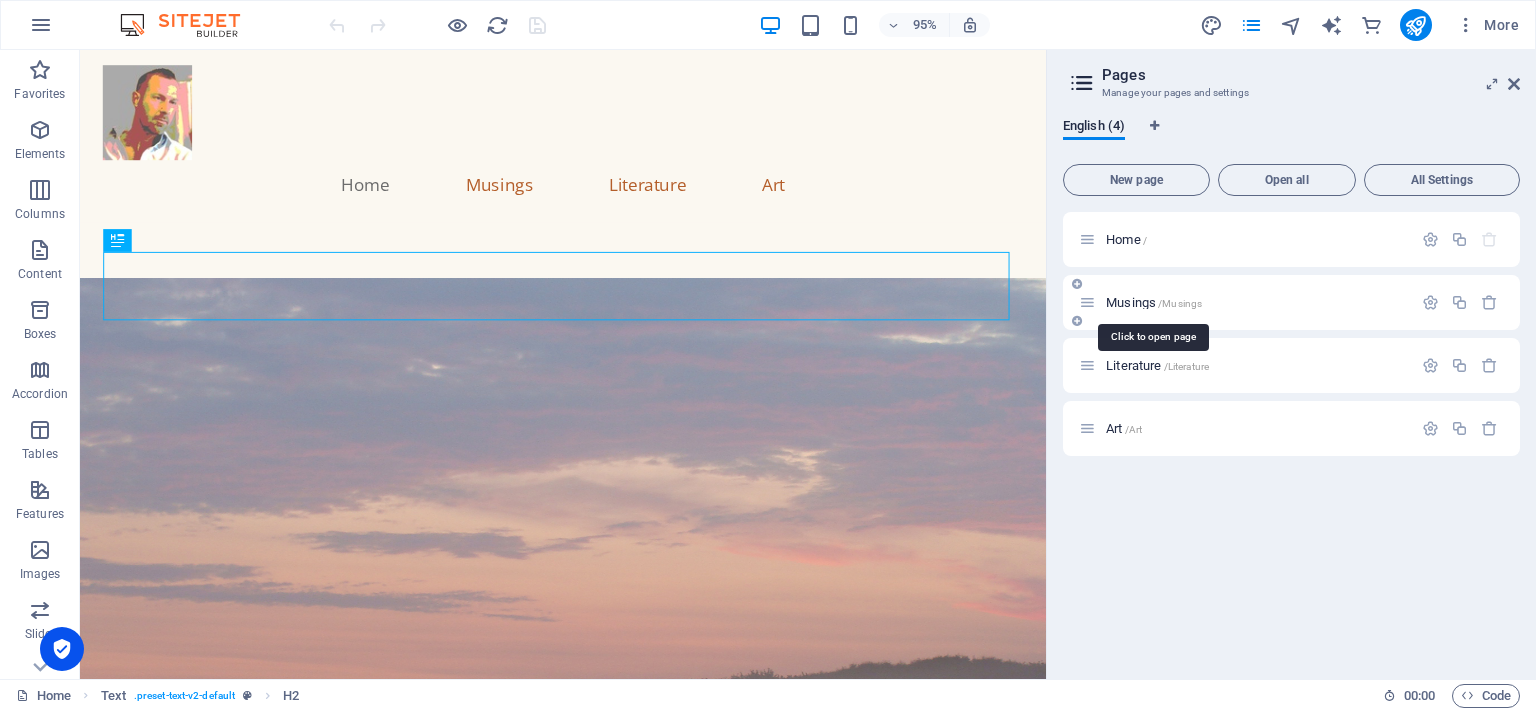 click on "/Musings" at bounding box center (1180, 303) 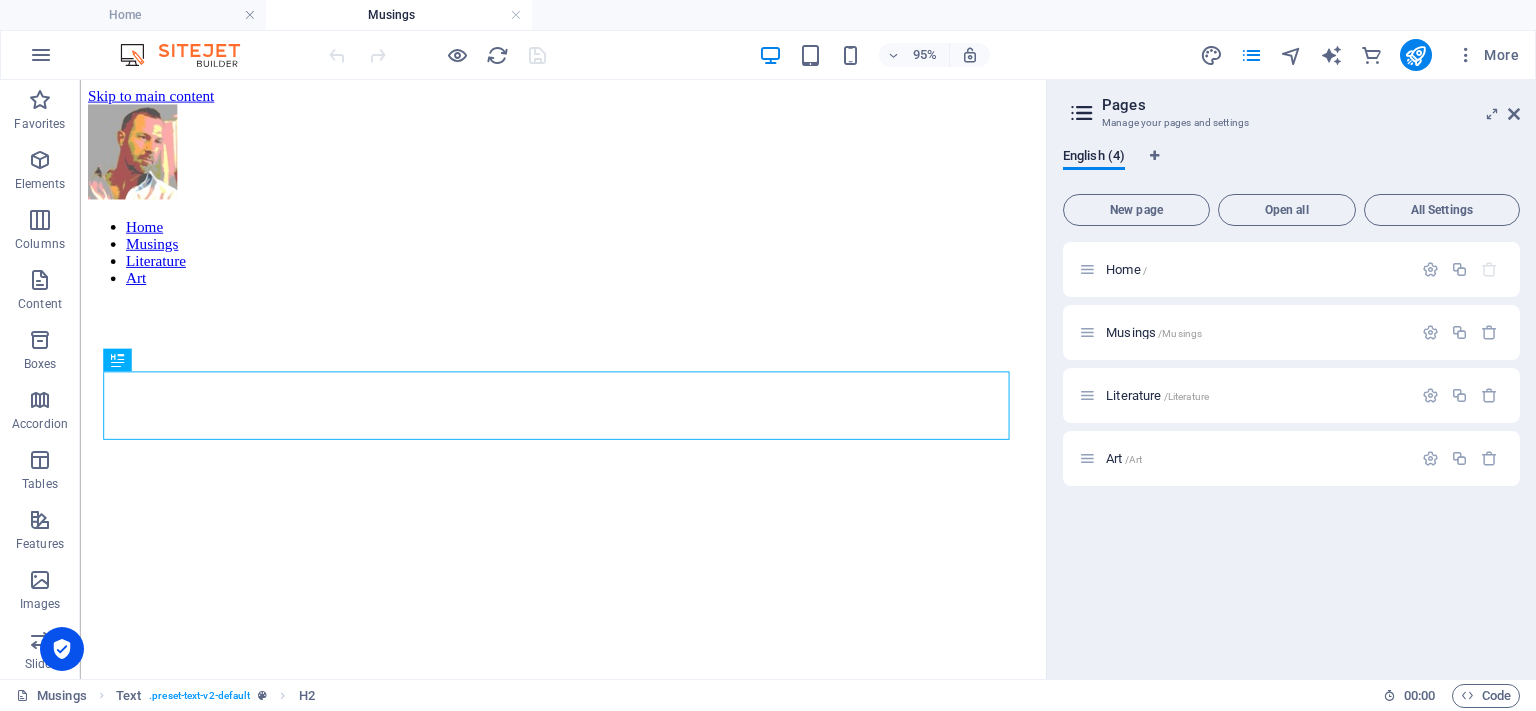 scroll, scrollTop: 790, scrollLeft: 0, axis: vertical 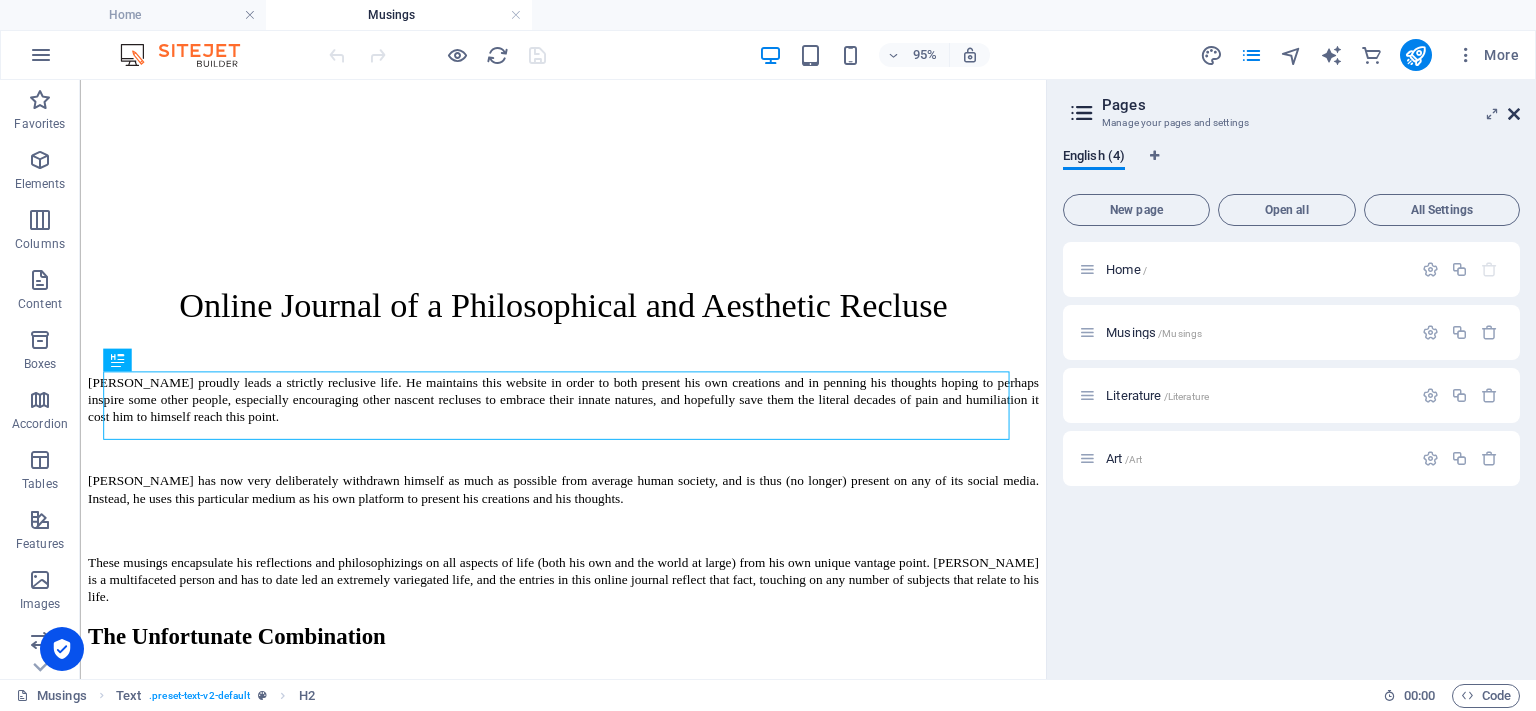 drag, startPoint x: 1511, startPoint y: 111, endPoint x: 1417, endPoint y: 31, distance: 123.4342 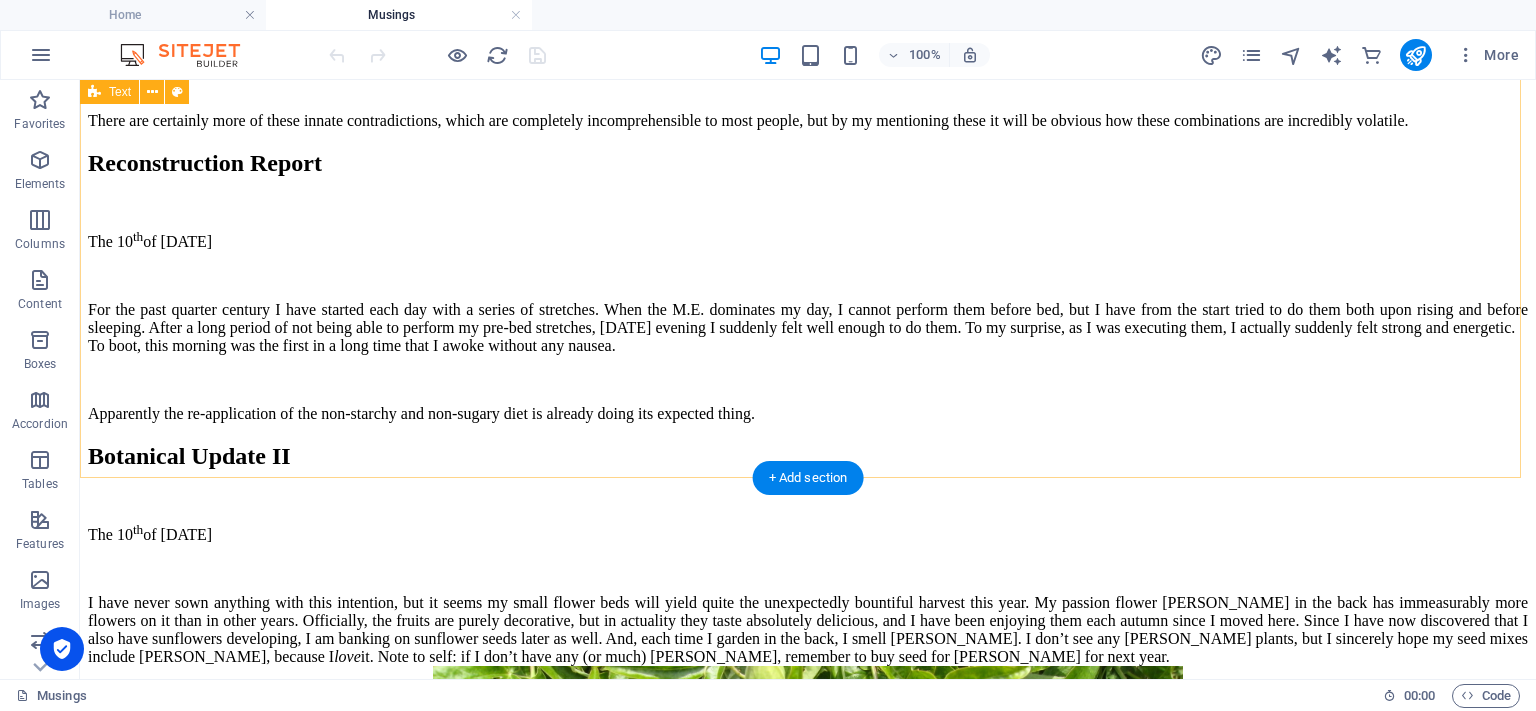 scroll, scrollTop: 1590, scrollLeft: 0, axis: vertical 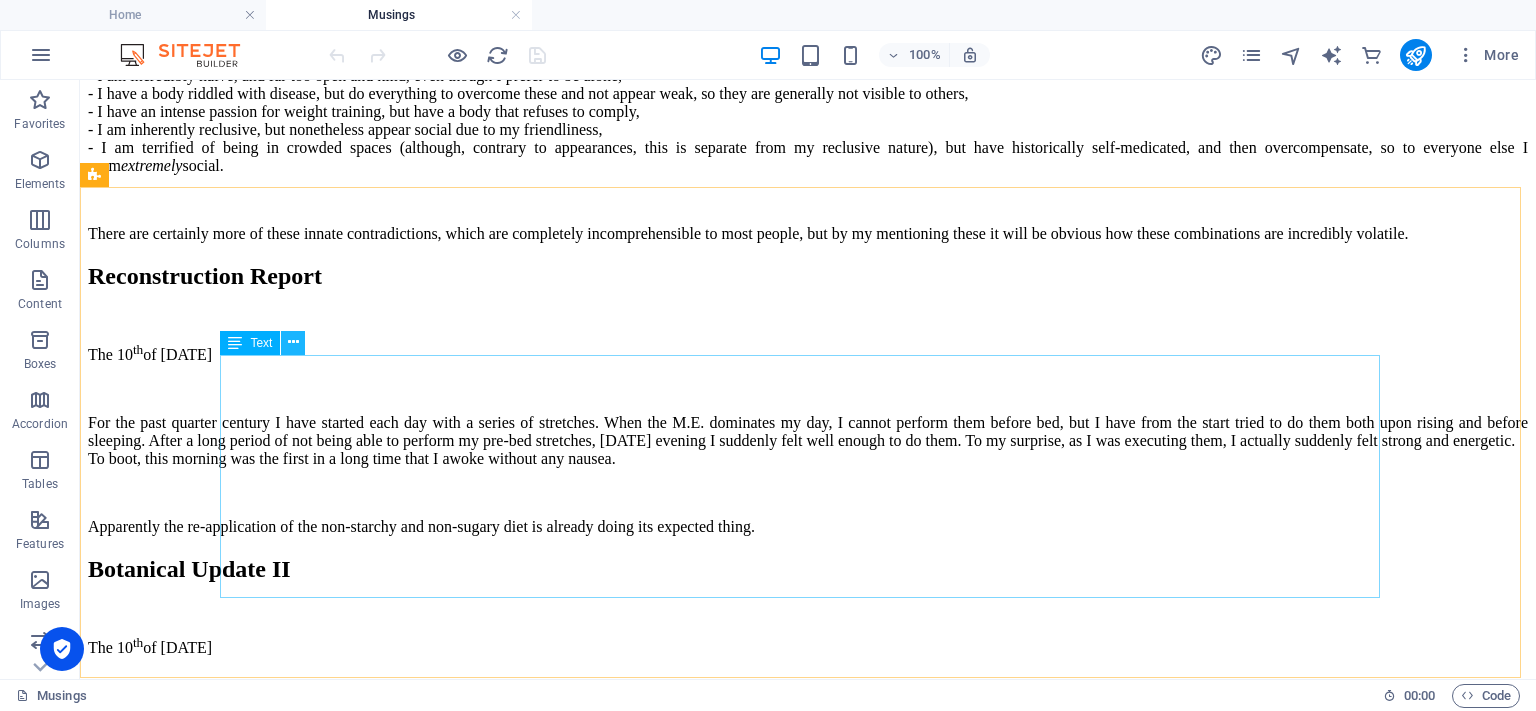 click at bounding box center [293, 342] 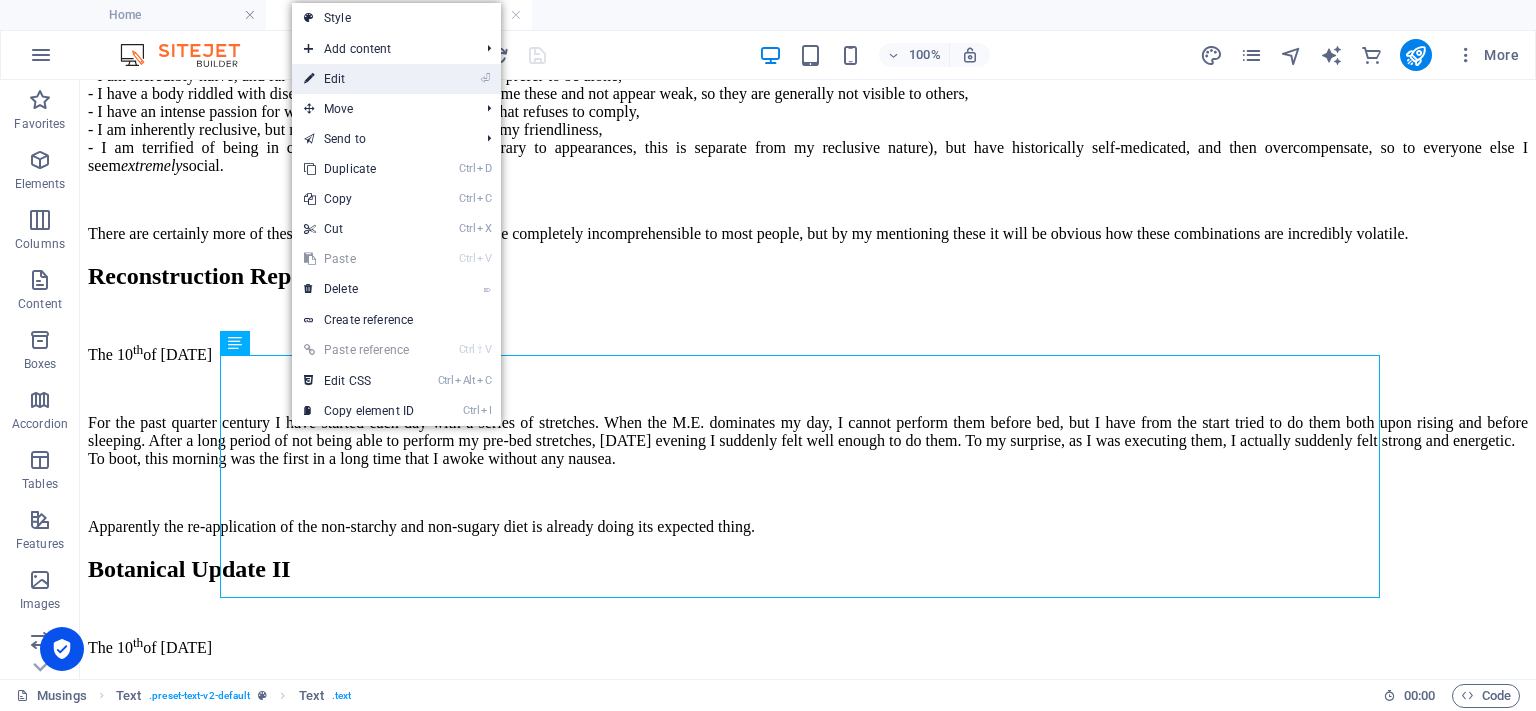 click on "⏎  Edit" at bounding box center [359, 79] 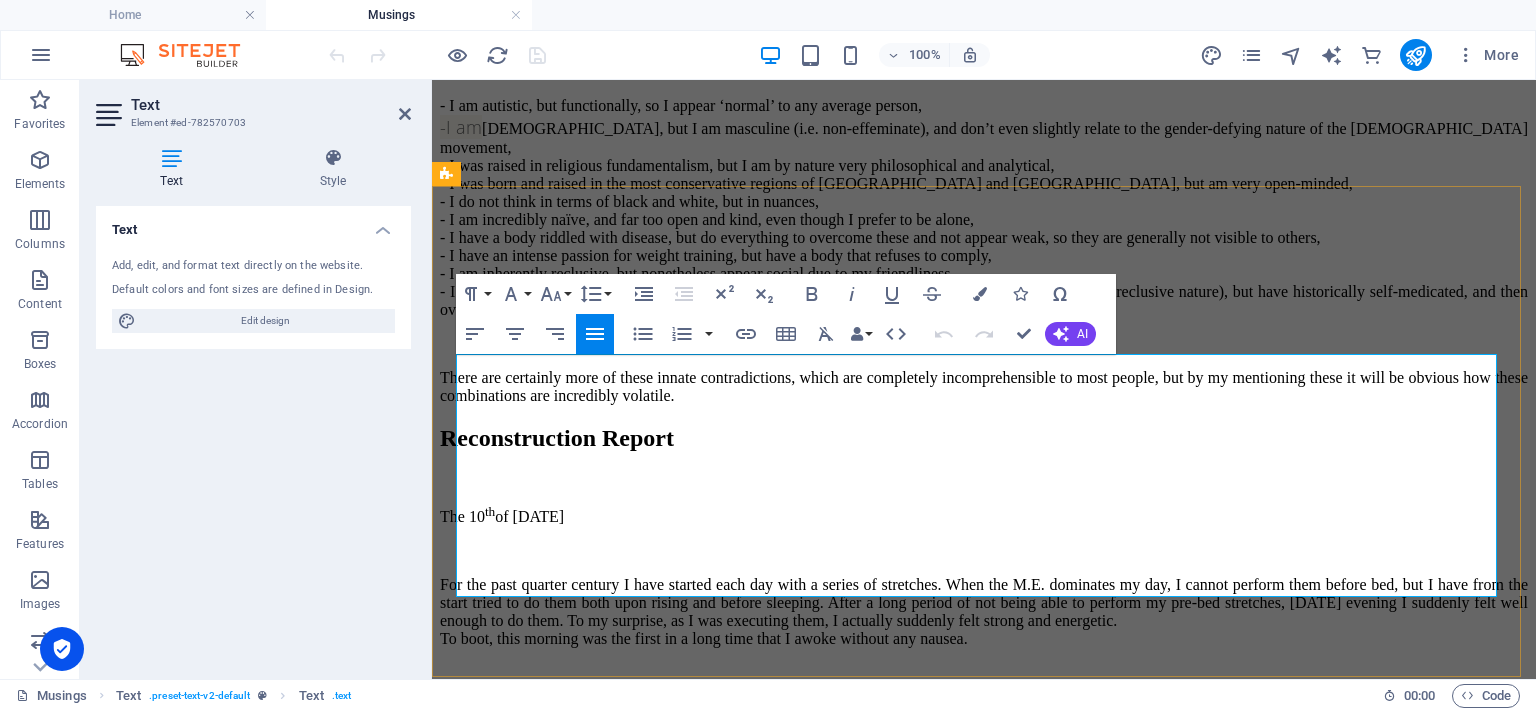scroll, scrollTop: 1833, scrollLeft: 0, axis: vertical 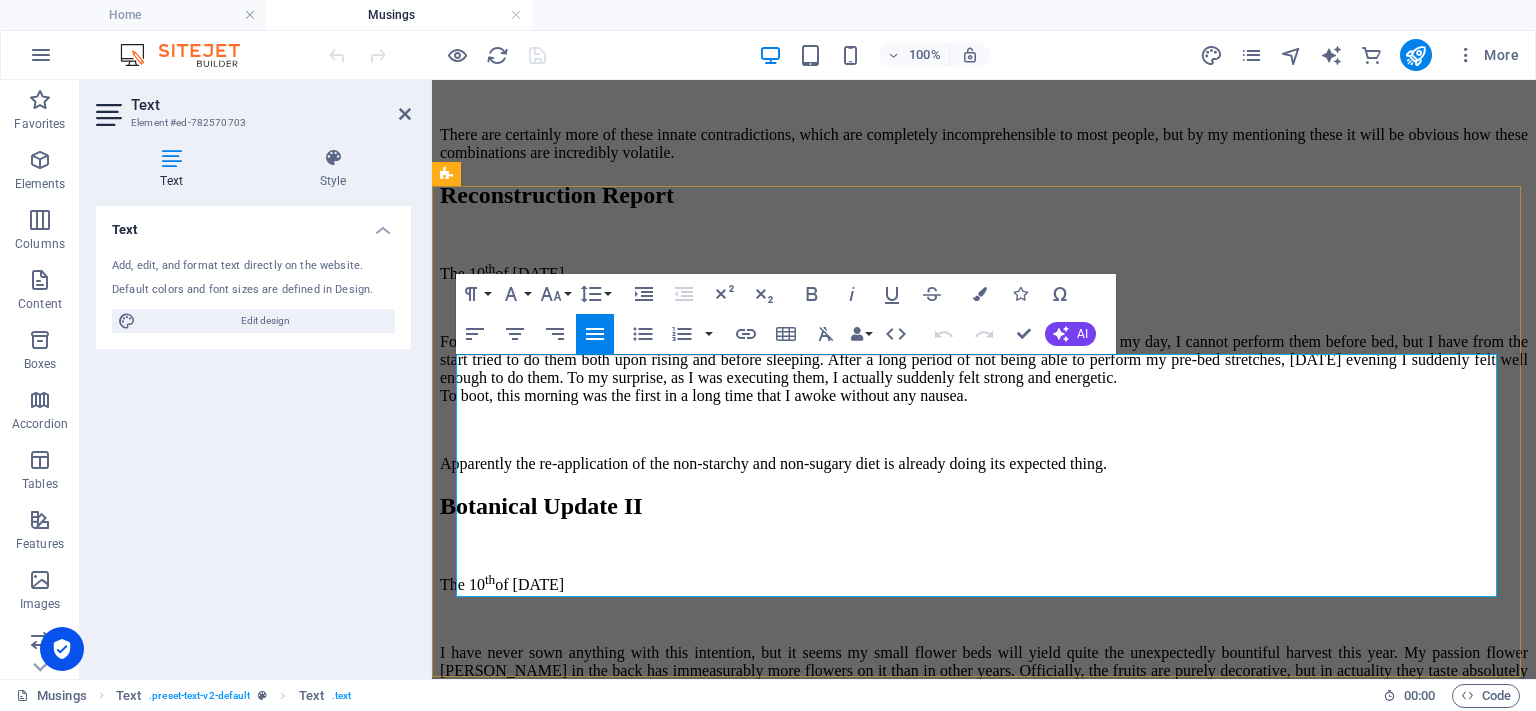 click on "Apparently the re-application of the non-starchy and non-sugary diet is already doing its expected thing." at bounding box center (984, 464) 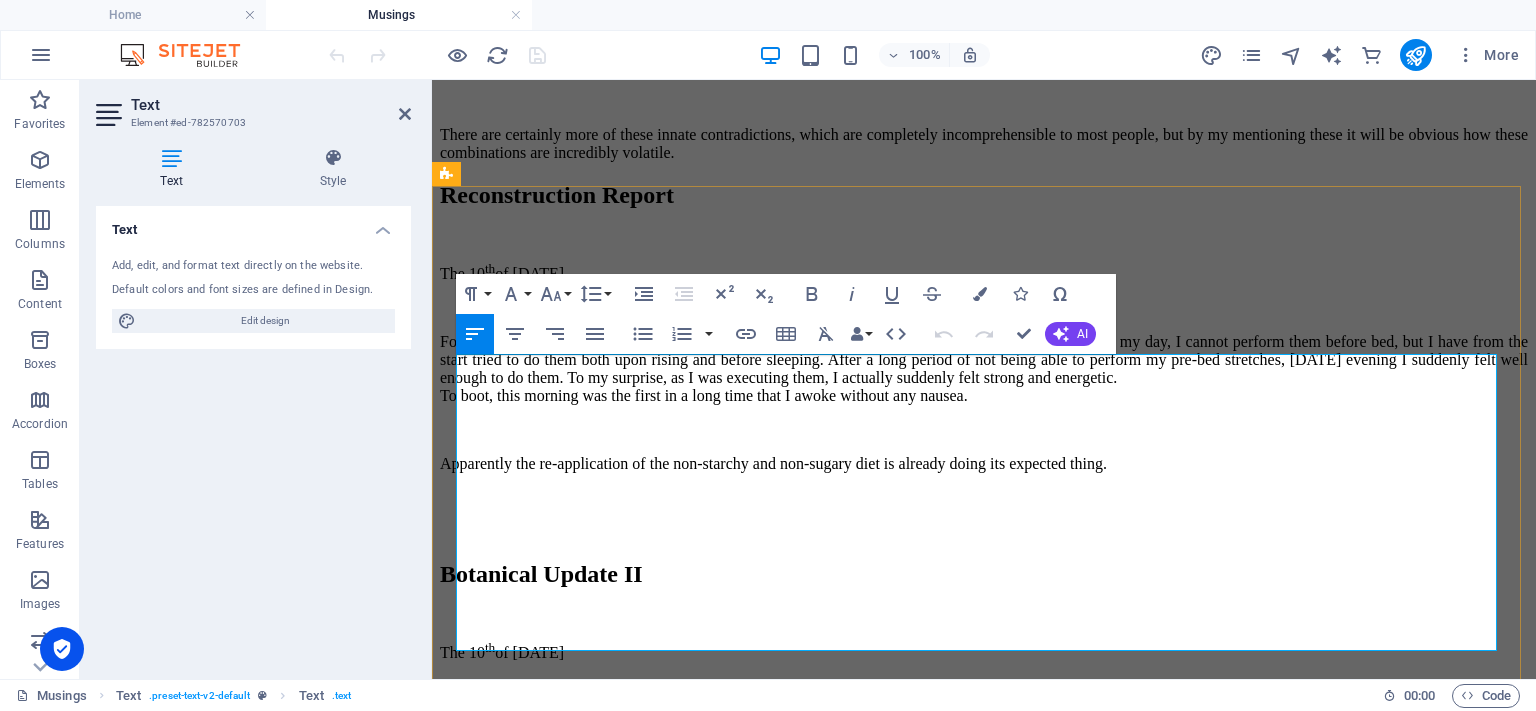 type 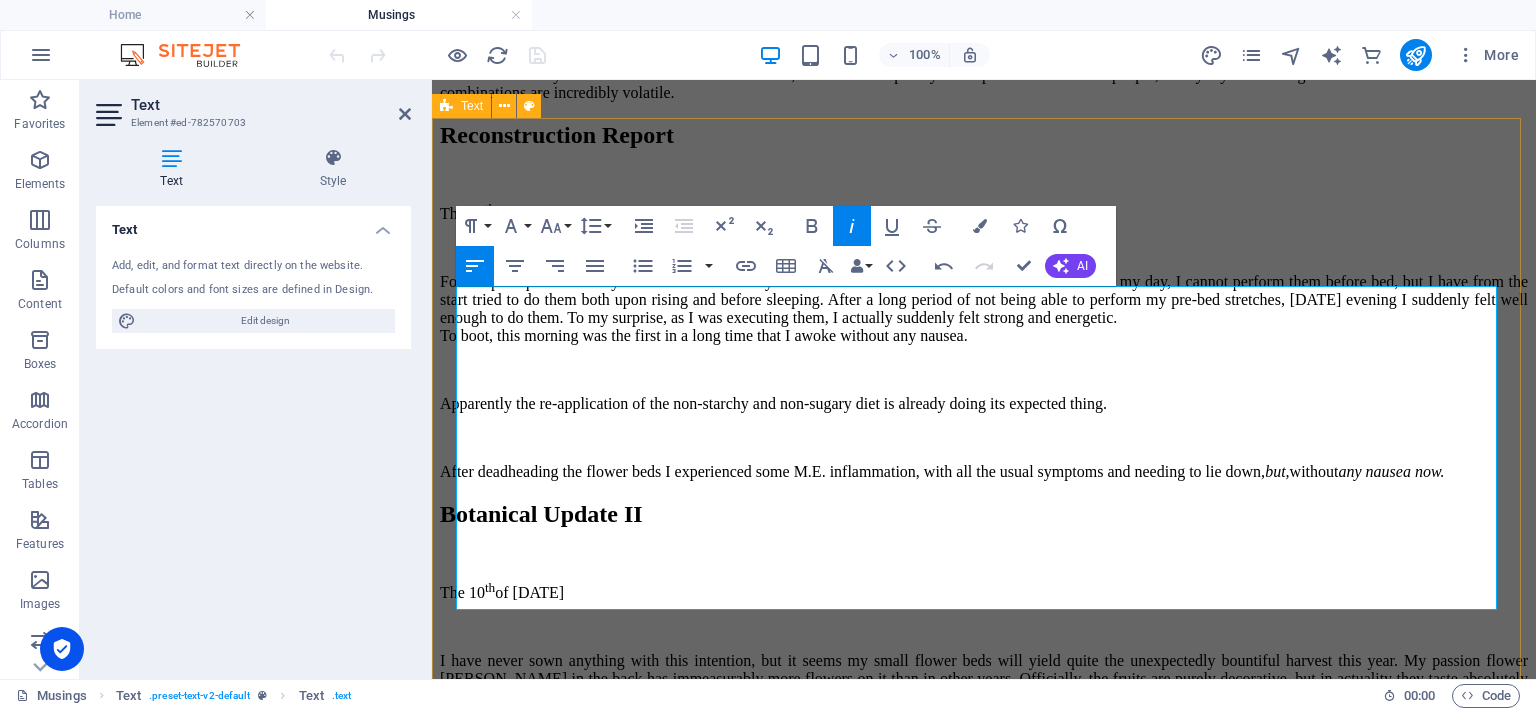 scroll, scrollTop: 1910, scrollLeft: 0, axis: vertical 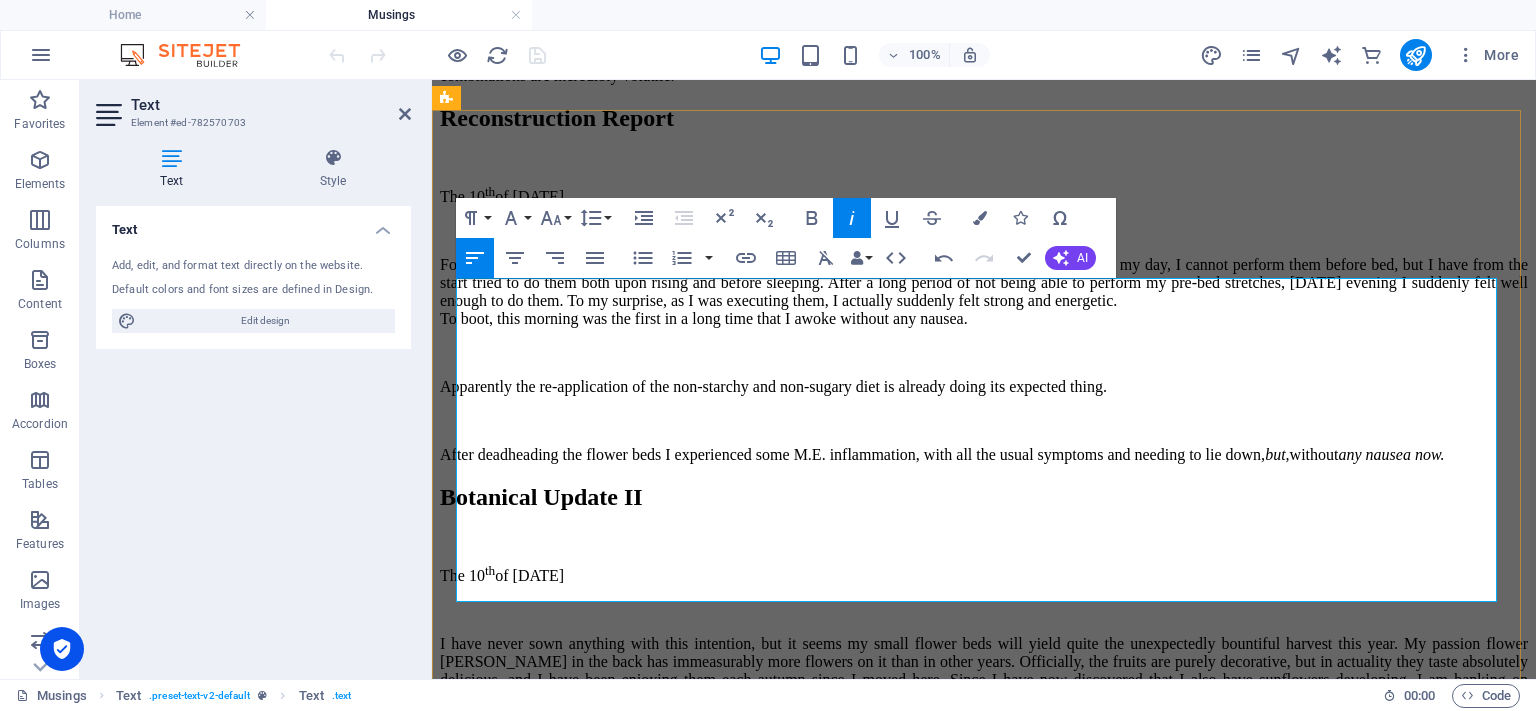 drag, startPoint x: 765, startPoint y: 669, endPoint x: 547, endPoint y: 596, distance: 229.8978 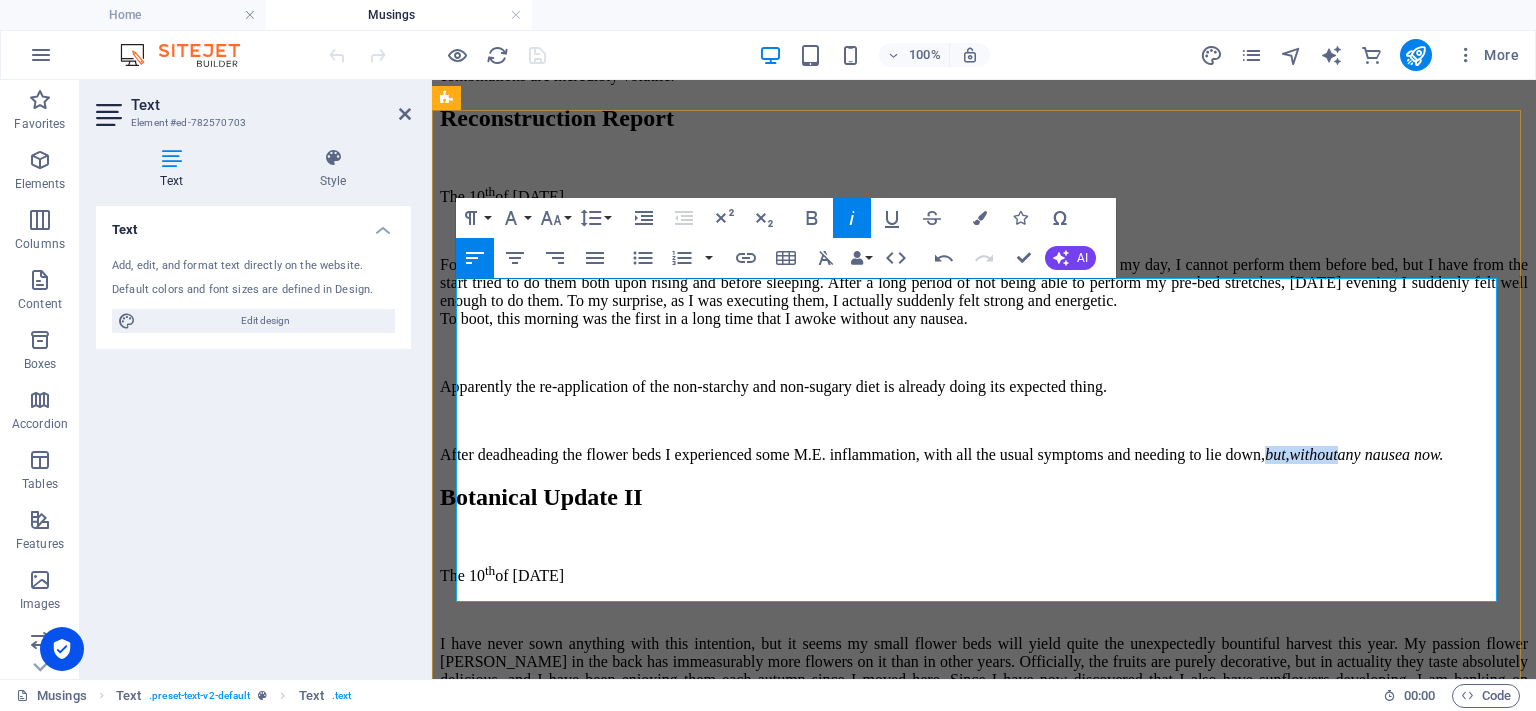 click on "After deadheading the flower beds I experienced some M.E. inflammation, with all the usual symptoms and needing to lie down,  but,  without  any nausea now." at bounding box center [984, 455] 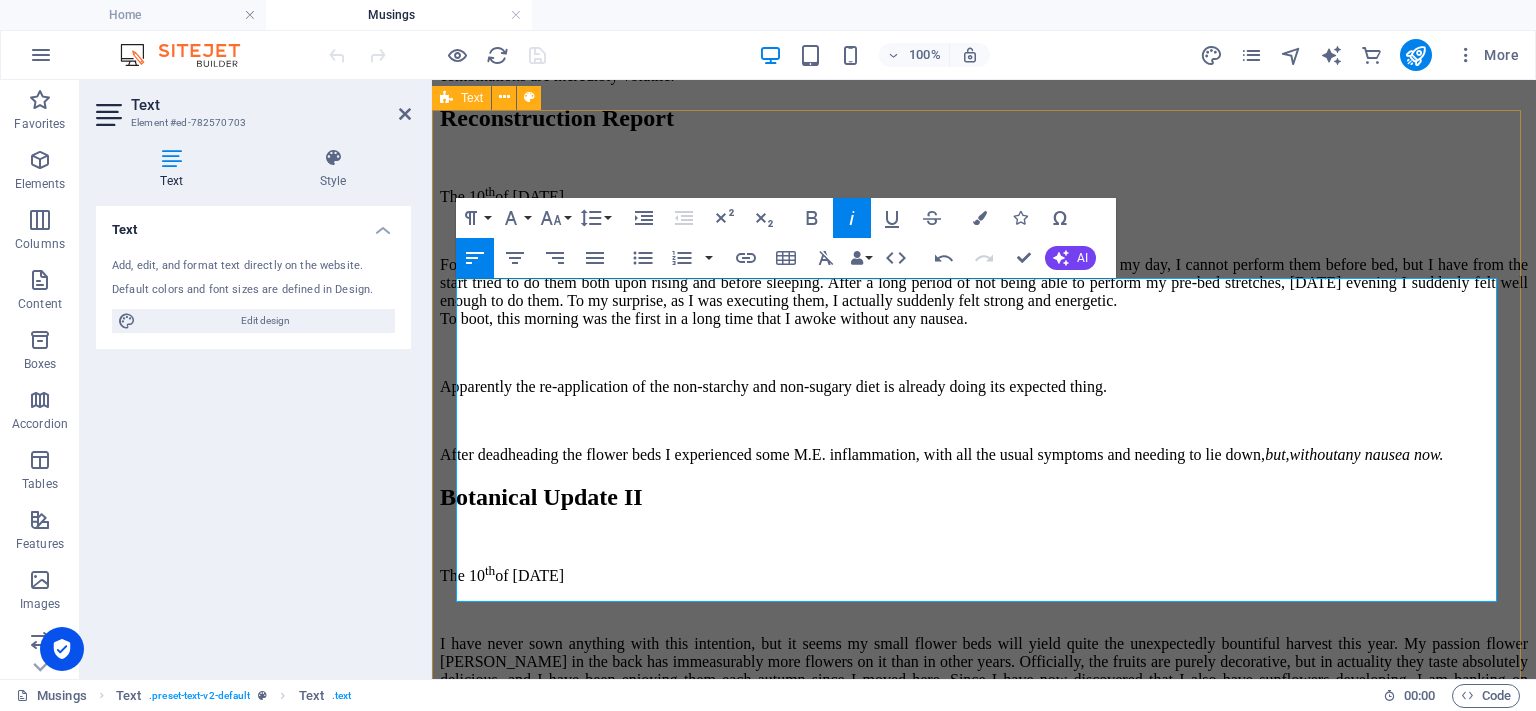 drag, startPoint x: 781, startPoint y: 579, endPoint x: 550, endPoint y: 602, distance: 232.1422 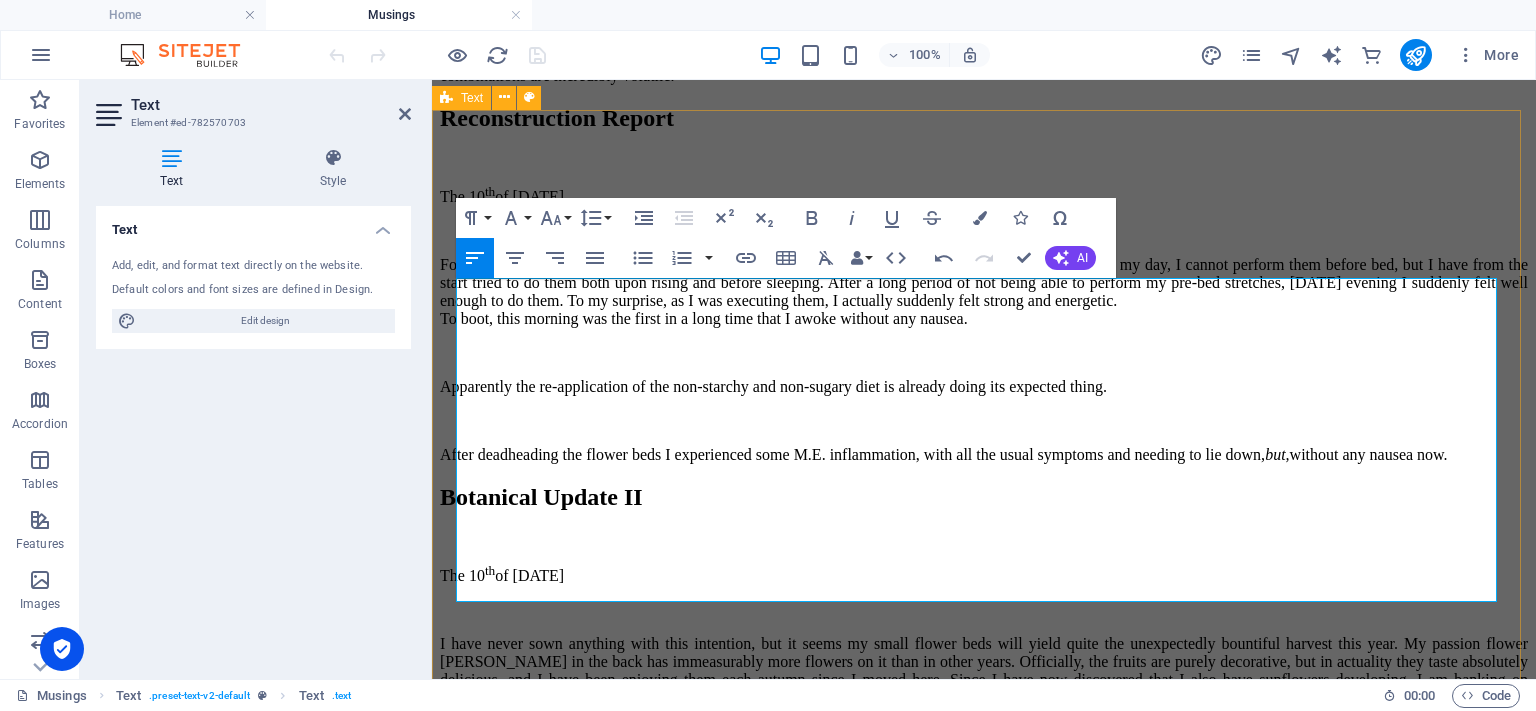click on "Reconstruction Report The [DATE] For the past quarter century I have started each day with a series of stretches. When the M.E. dominates my day, I cannot perform them before bed, but I have from the start tried to do them both upon rising and before sleeping. After a long period of not being able to perform my pre-bed stretches, [DATE] evening I suddenly felt well enough to do them. To my surprise, as I was executing them, I actually suddenly felt strong and energetic. To boot, this morning was the first in a long time that I awoke without any nausea. Apparently the re-application of the non-starchy and non-sugary diet is already doing its expected thing. After deadheading the flower beds I experienced some M.E. inflammation, with all the usual symptoms and needing to lie down,  but,  without any nausea now." at bounding box center [984, 284] 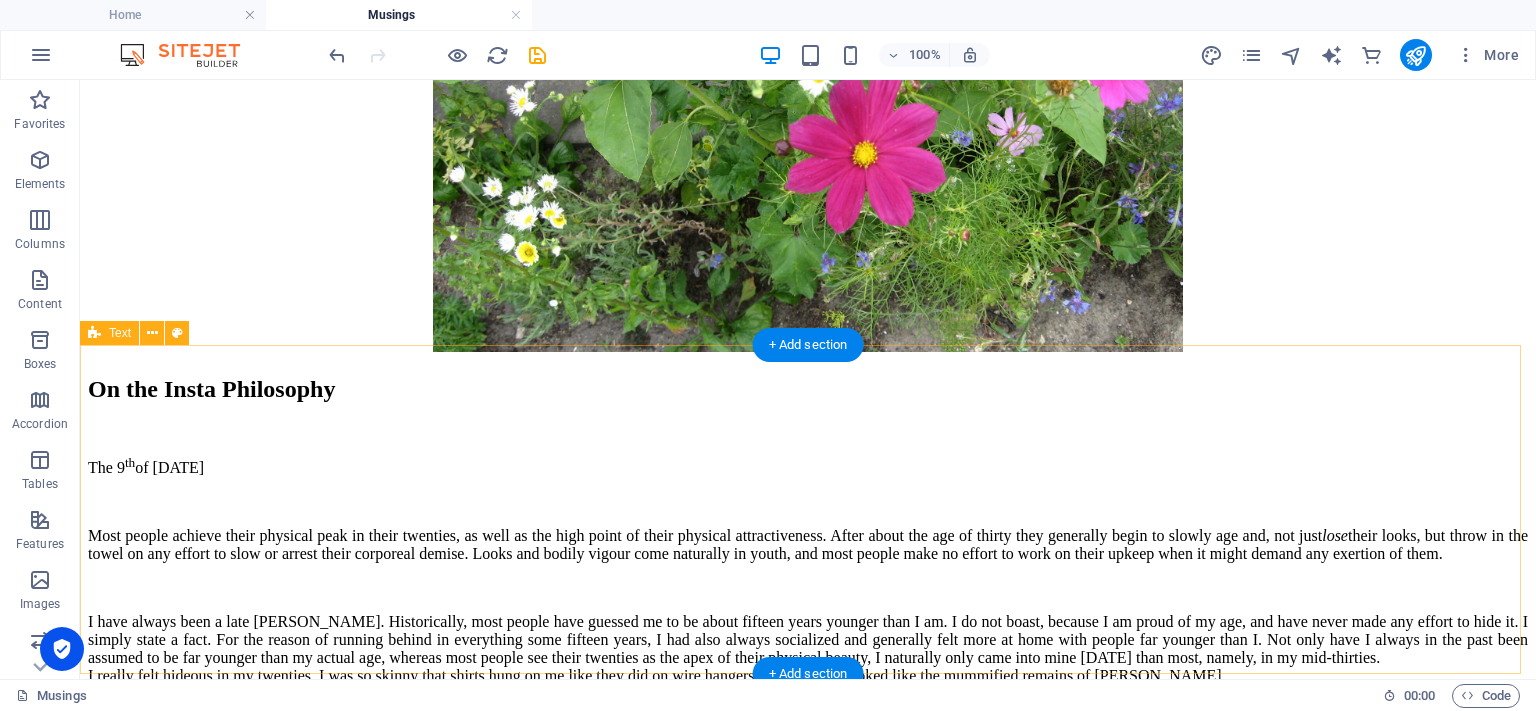 scroll, scrollTop: 4294, scrollLeft: 0, axis: vertical 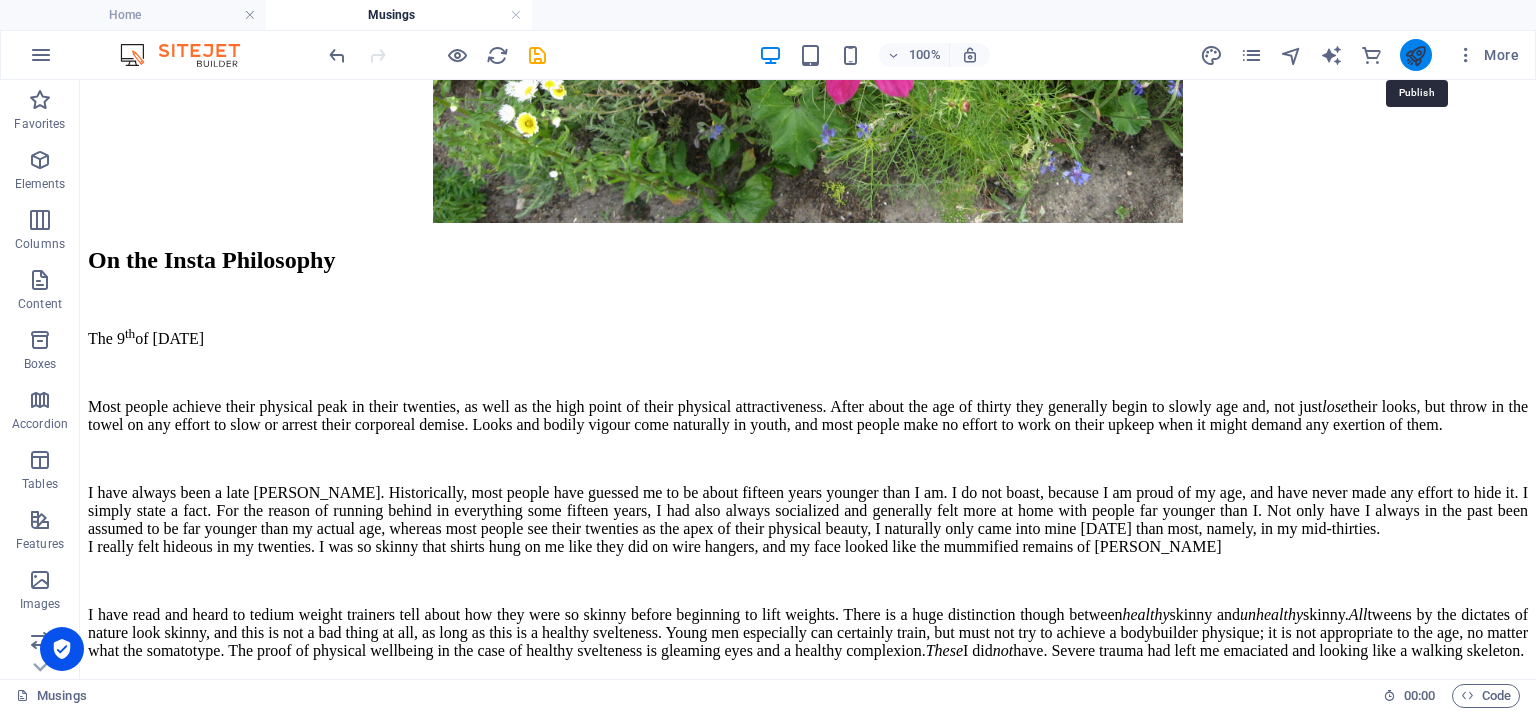 click at bounding box center (1415, 55) 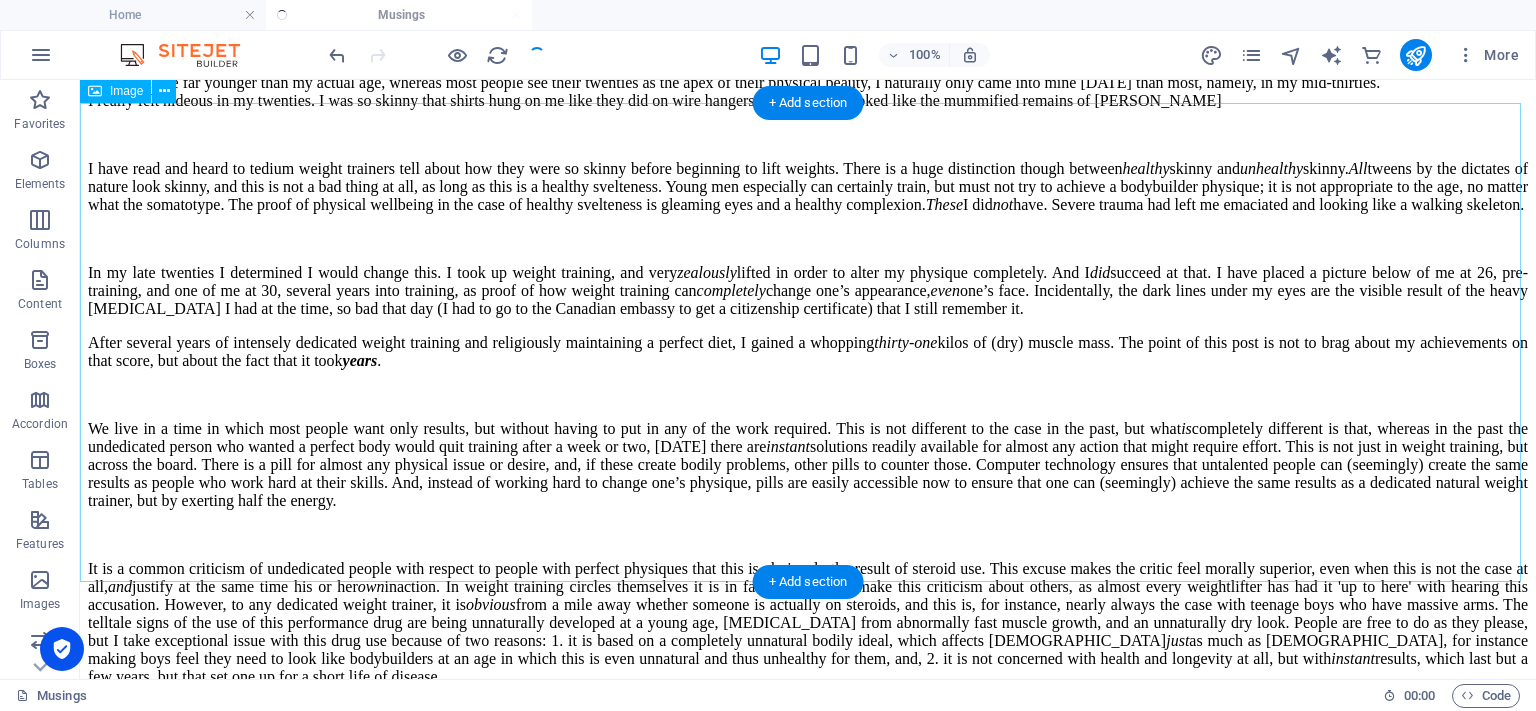 scroll, scrollTop: 4694, scrollLeft: 0, axis: vertical 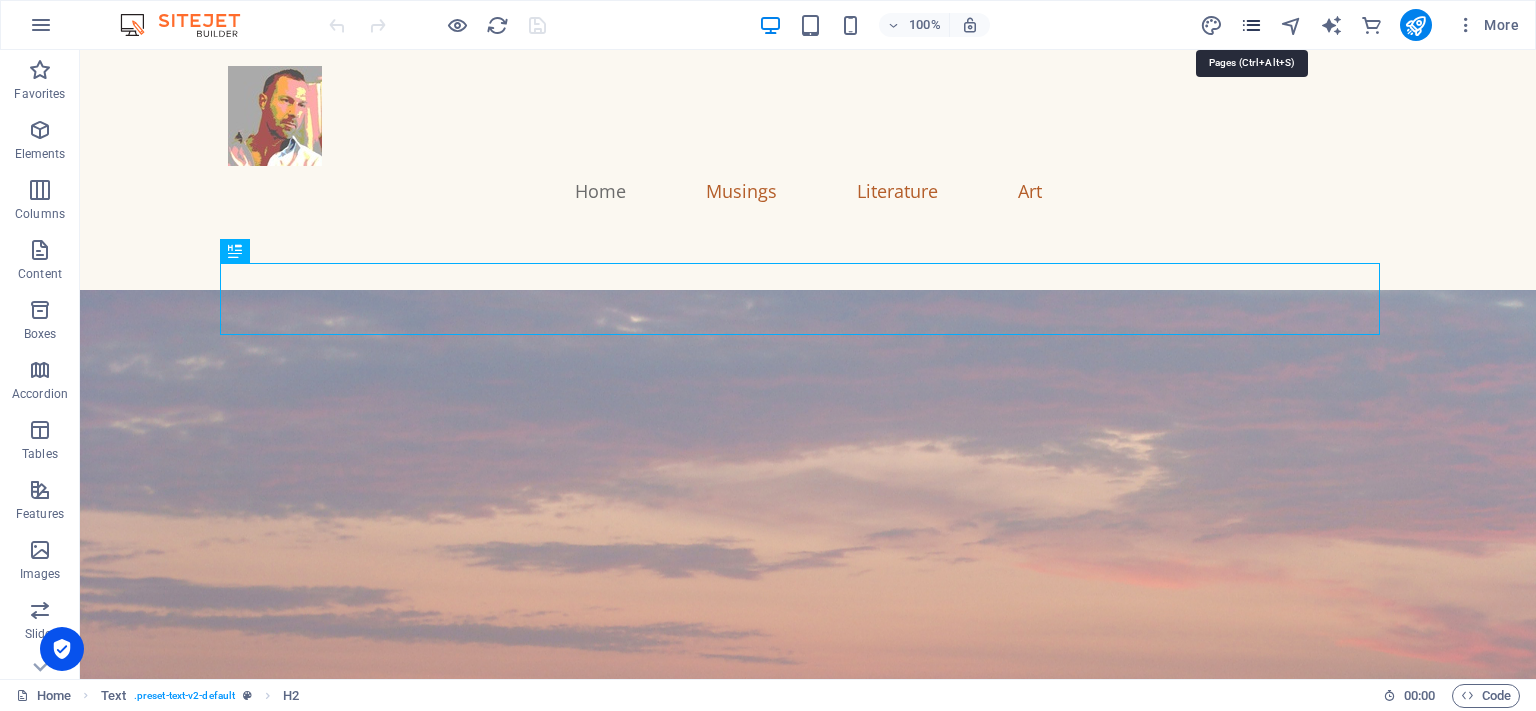 click at bounding box center (1251, 25) 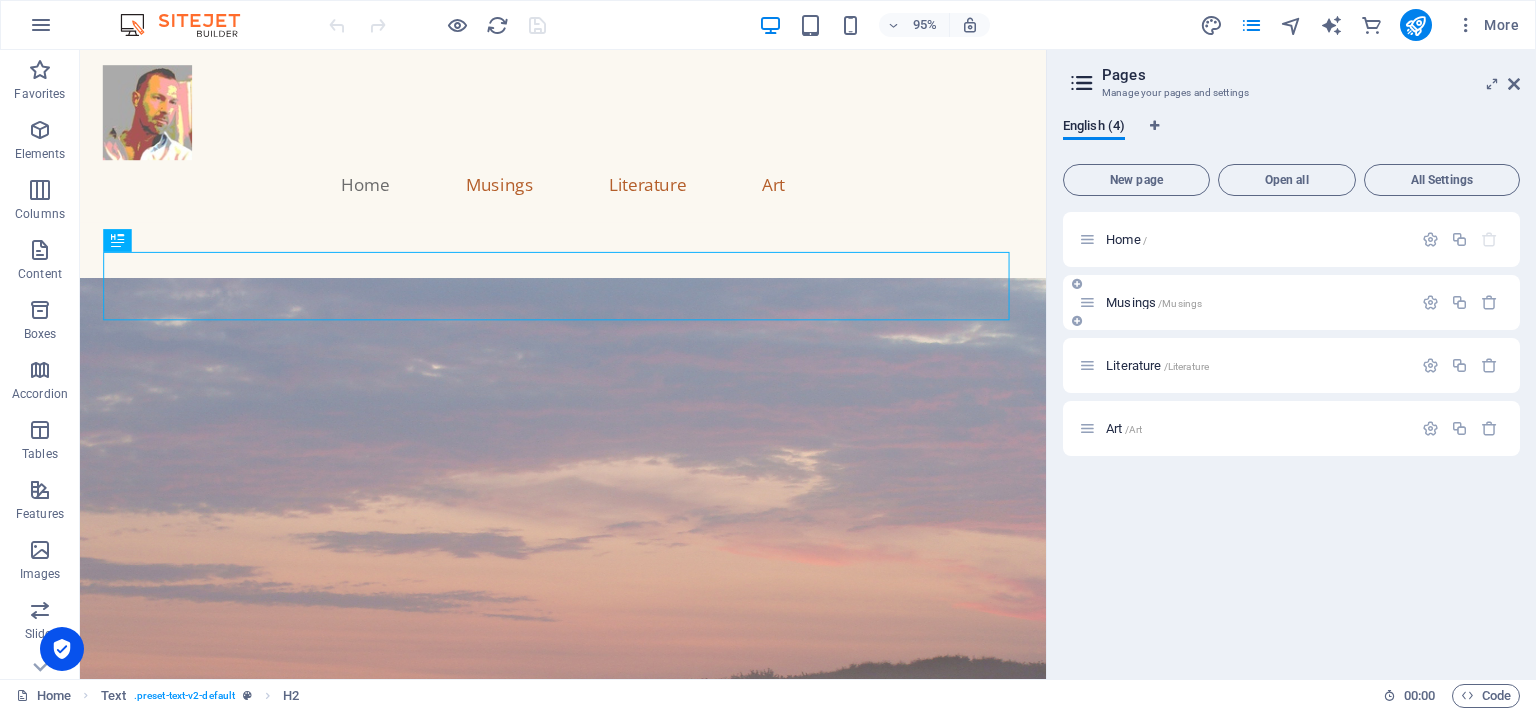 click on "/Musings" at bounding box center [1180, 303] 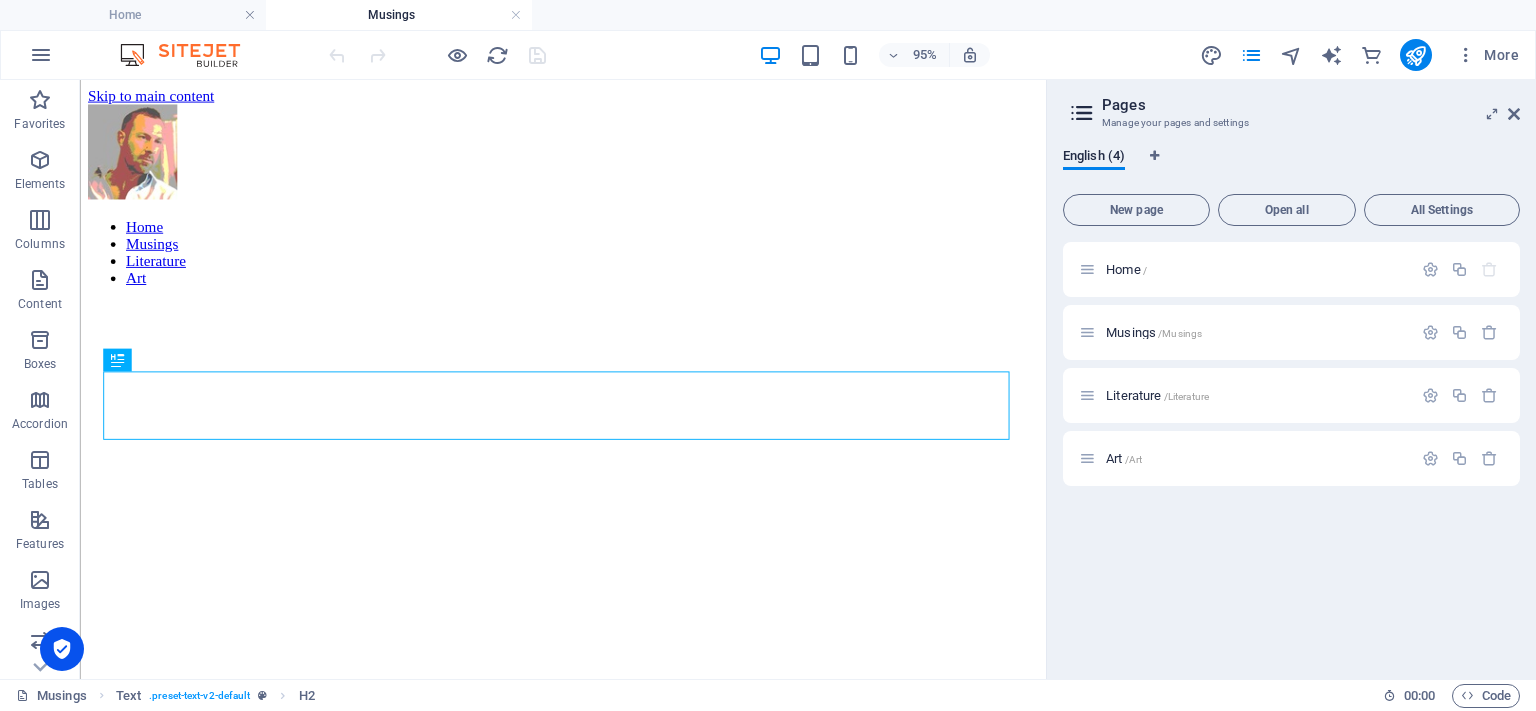 scroll, scrollTop: 790, scrollLeft: 0, axis: vertical 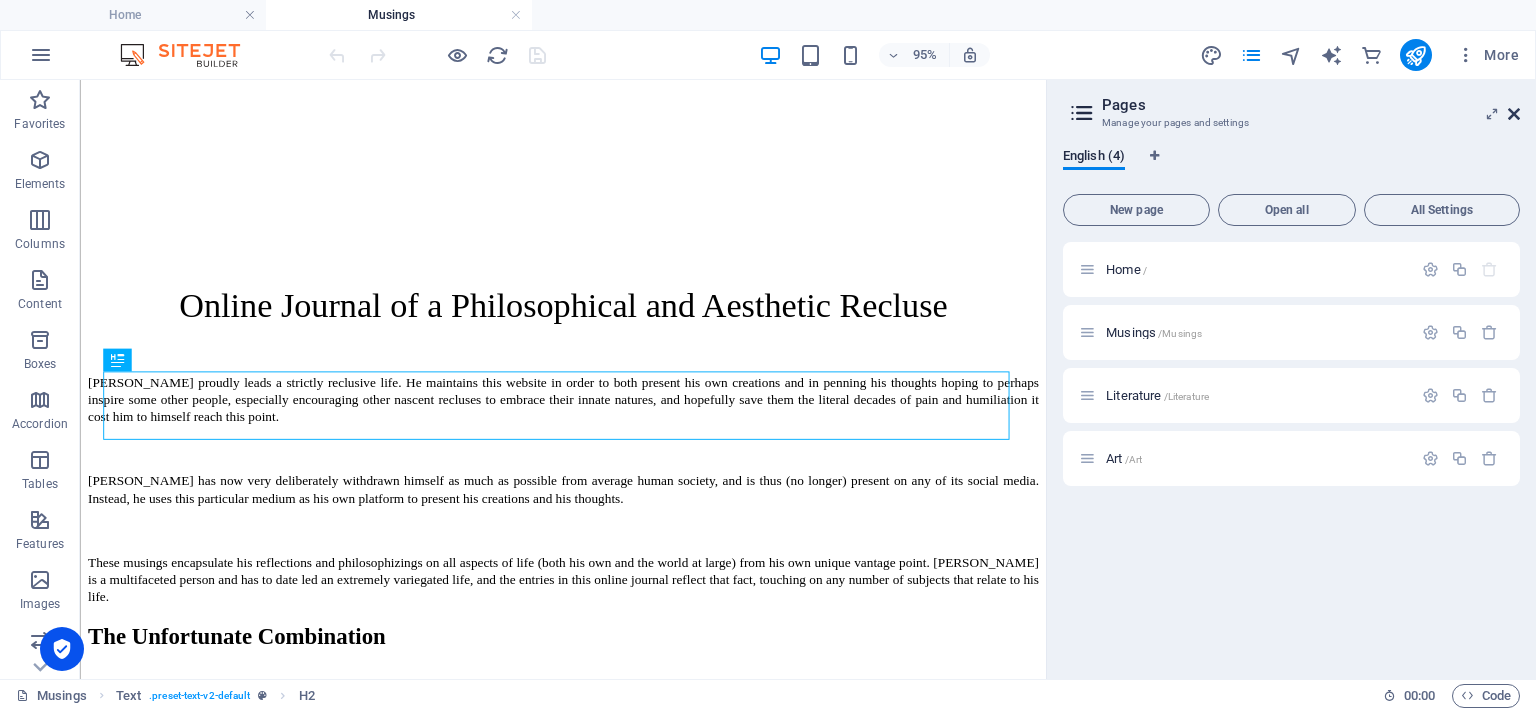 click at bounding box center [1514, 114] 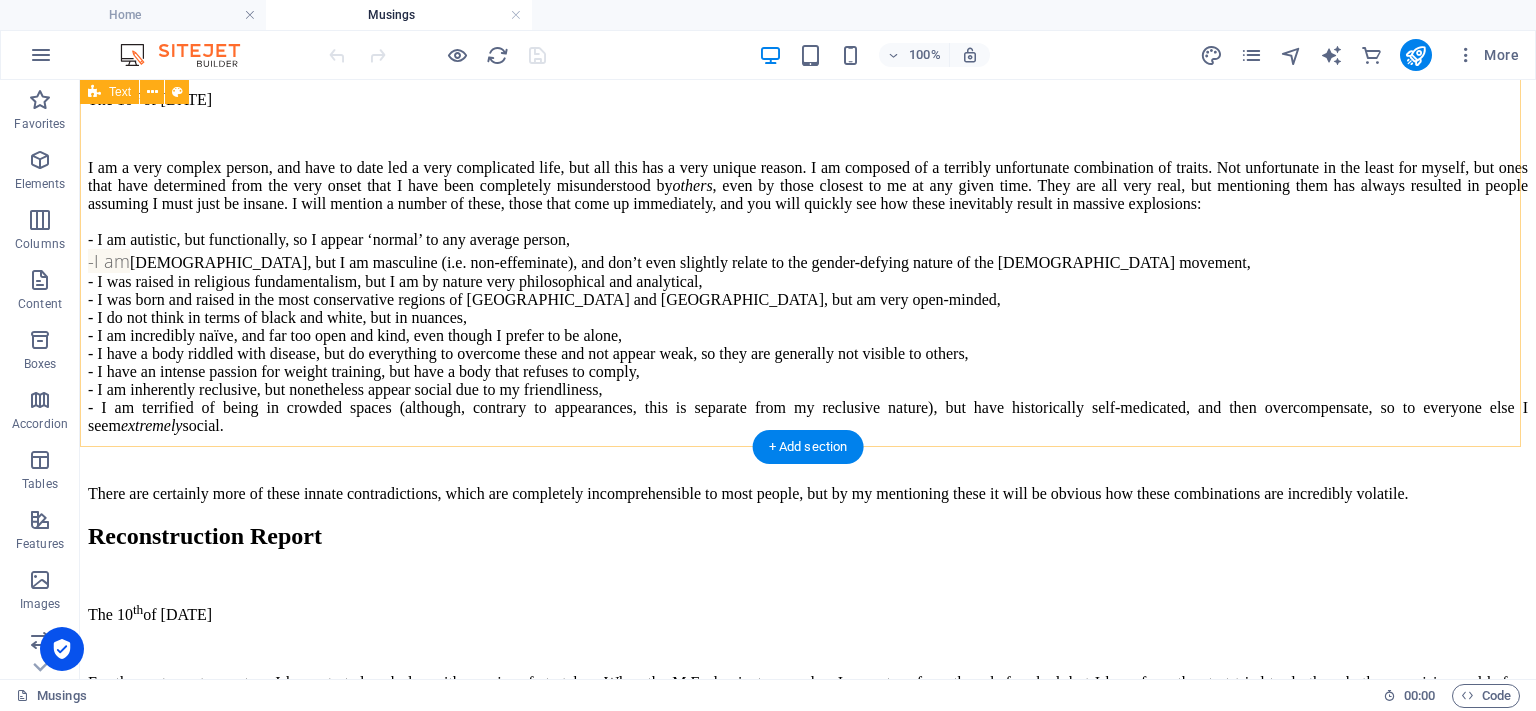 scroll, scrollTop: 1490, scrollLeft: 0, axis: vertical 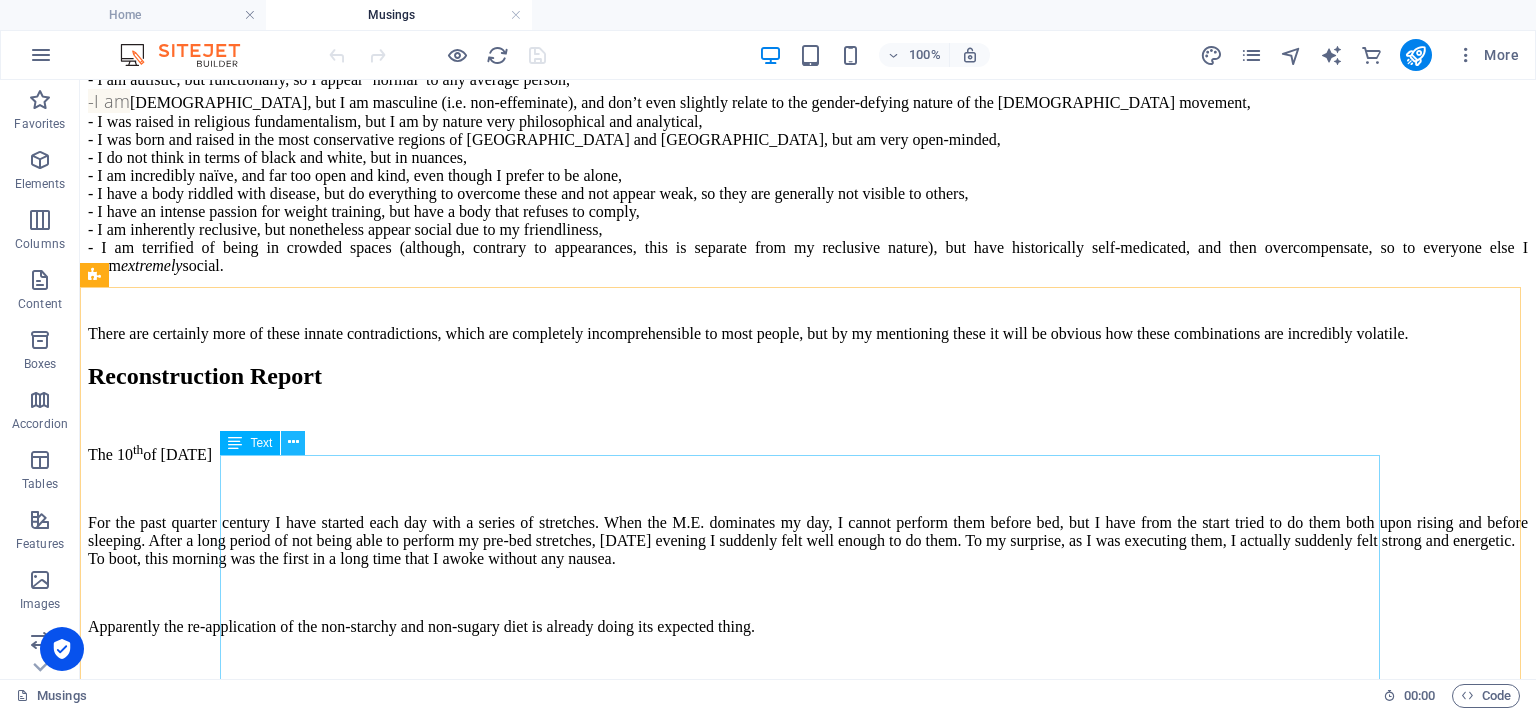click at bounding box center [293, 442] 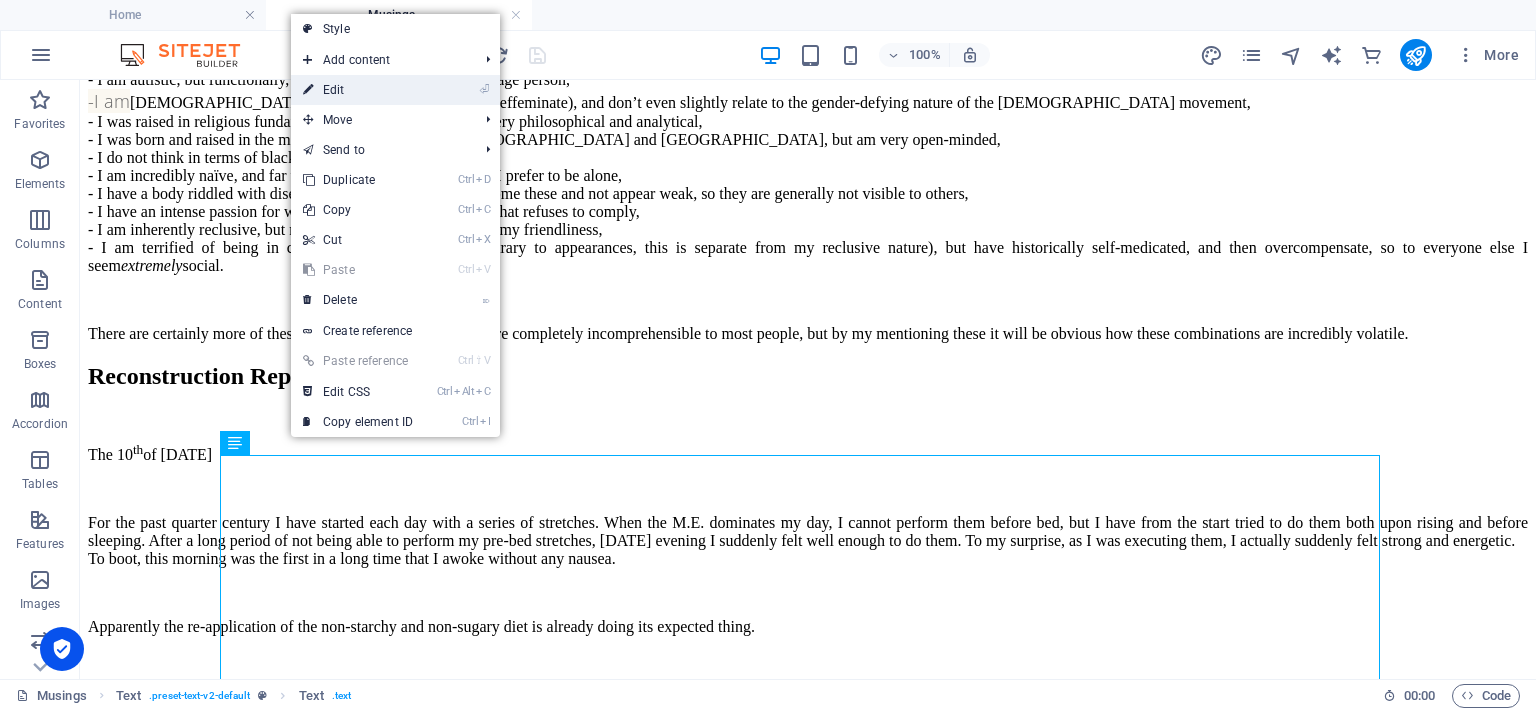 click on "⏎  Edit" at bounding box center (358, 90) 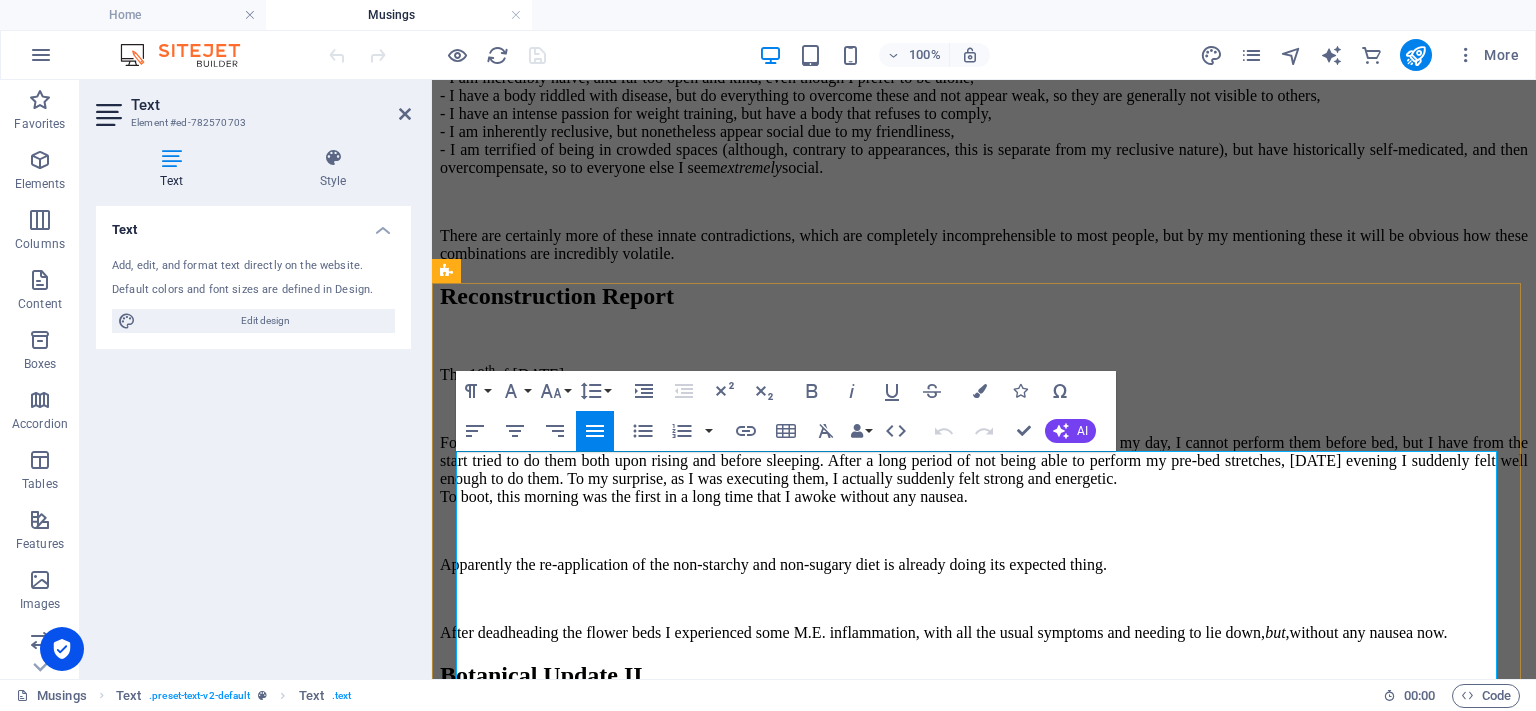 scroll, scrollTop: 2032, scrollLeft: 0, axis: vertical 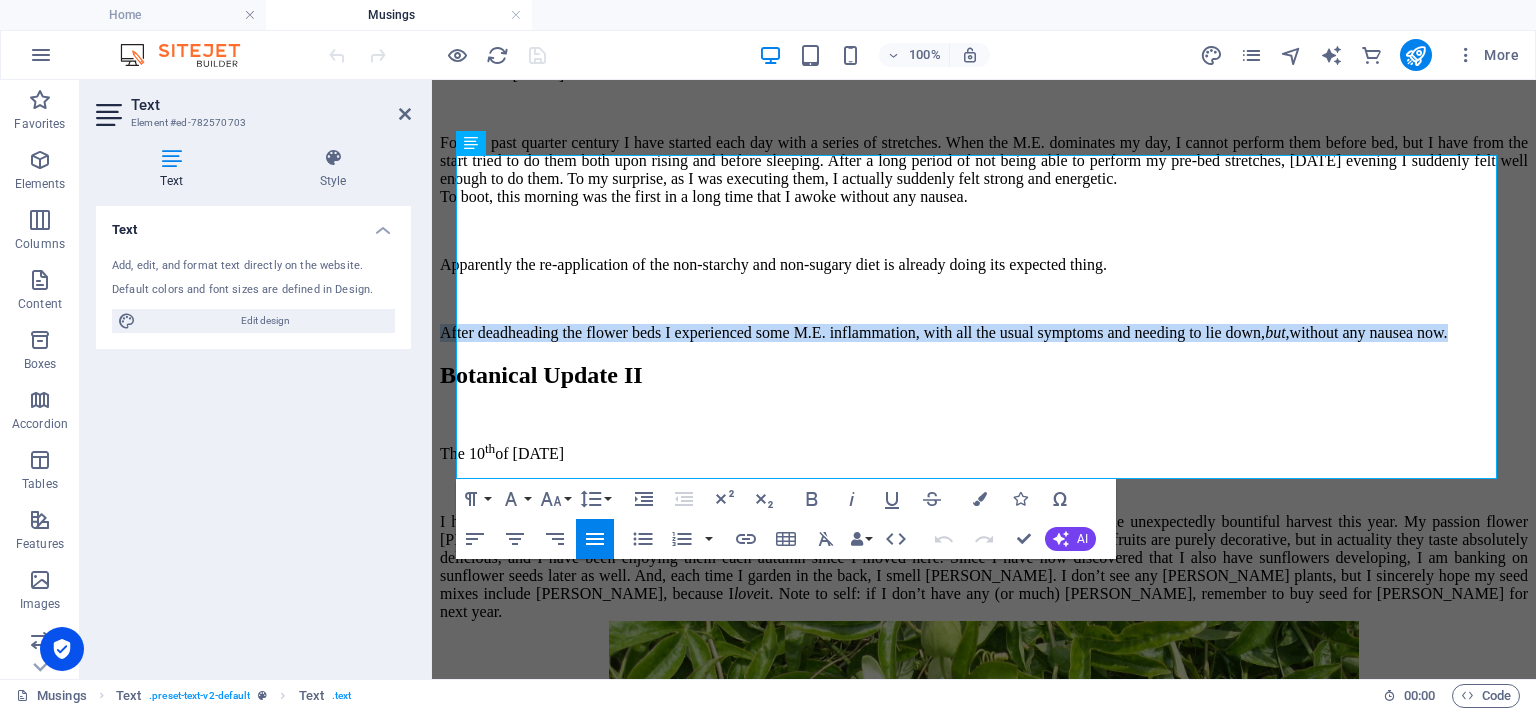 drag, startPoint x: 806, startPoint y: 466, endPoint x: 400, endPoint y: 443, distance: 406.65097 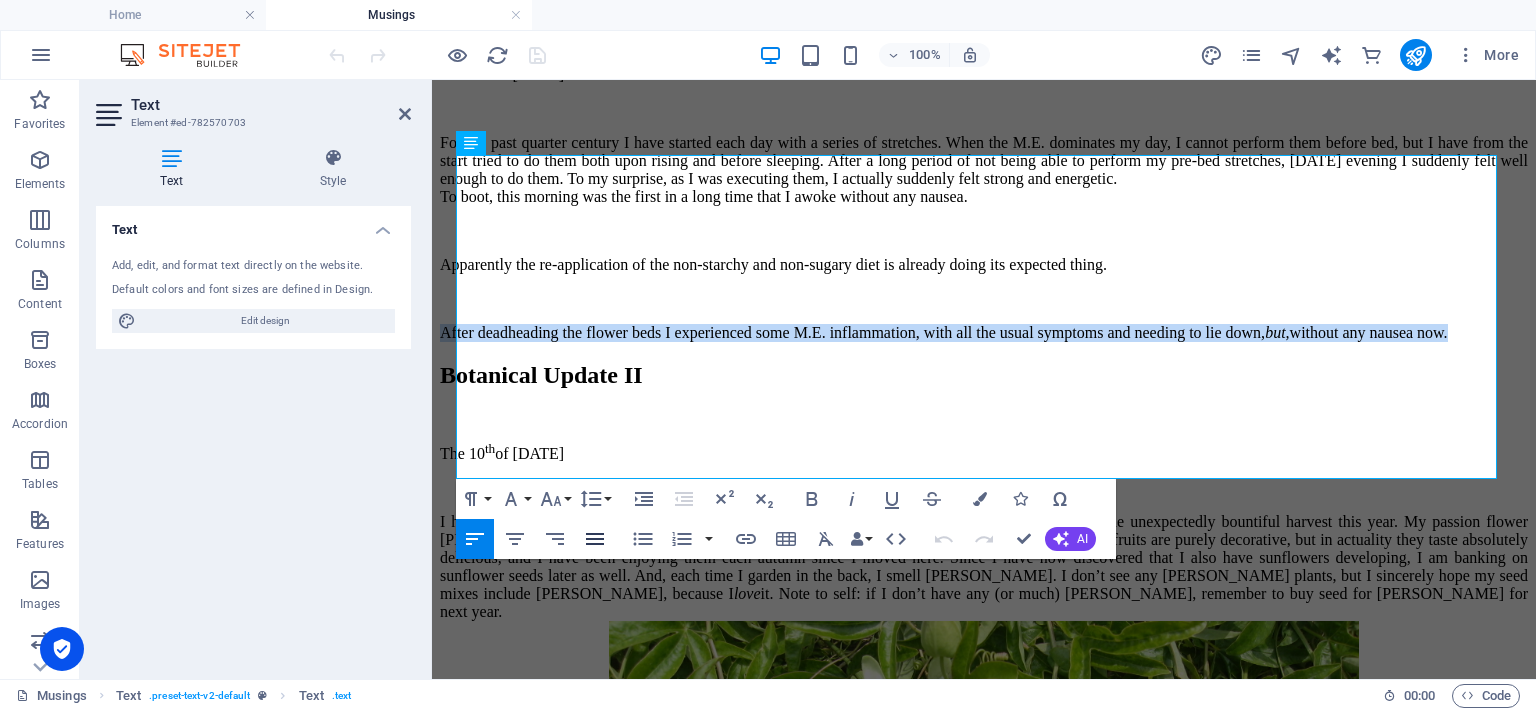 click 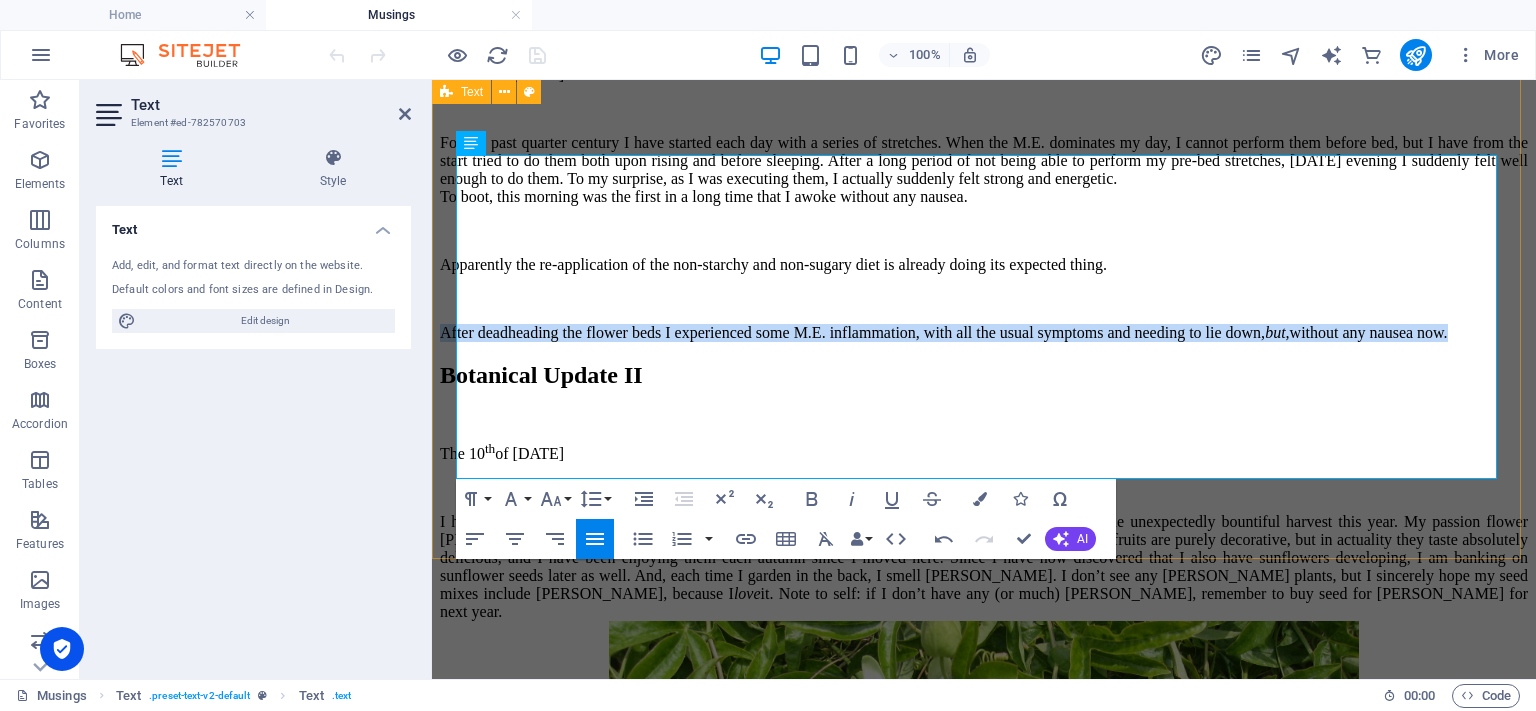click on "Reconstruction Report The [DATE] For the past quarter century I have started each day with a series of stretches. When the M.E. dominates my day, I cannot perform them before bed, but I have from the start tried to do them both upon rising and before sleeping. After a long period of not being able to perform my pre-bed stretches, [DATE] evening I suddenly felt well enough to do them. To my surprise, as I was executing them, I actually suddenly felt strong and energetic. To boot, this morning was the first in a long time that I awoke without any nausea. Apparently the re-application of the non-starchy and non-sugary diet is already doing its expected thing. After deadheading the flower beds I experienced some M.E. inflammation, with all the usual symptoms and needing to lie down,  but,  without any nausea now." at bounding box center [984, 162] 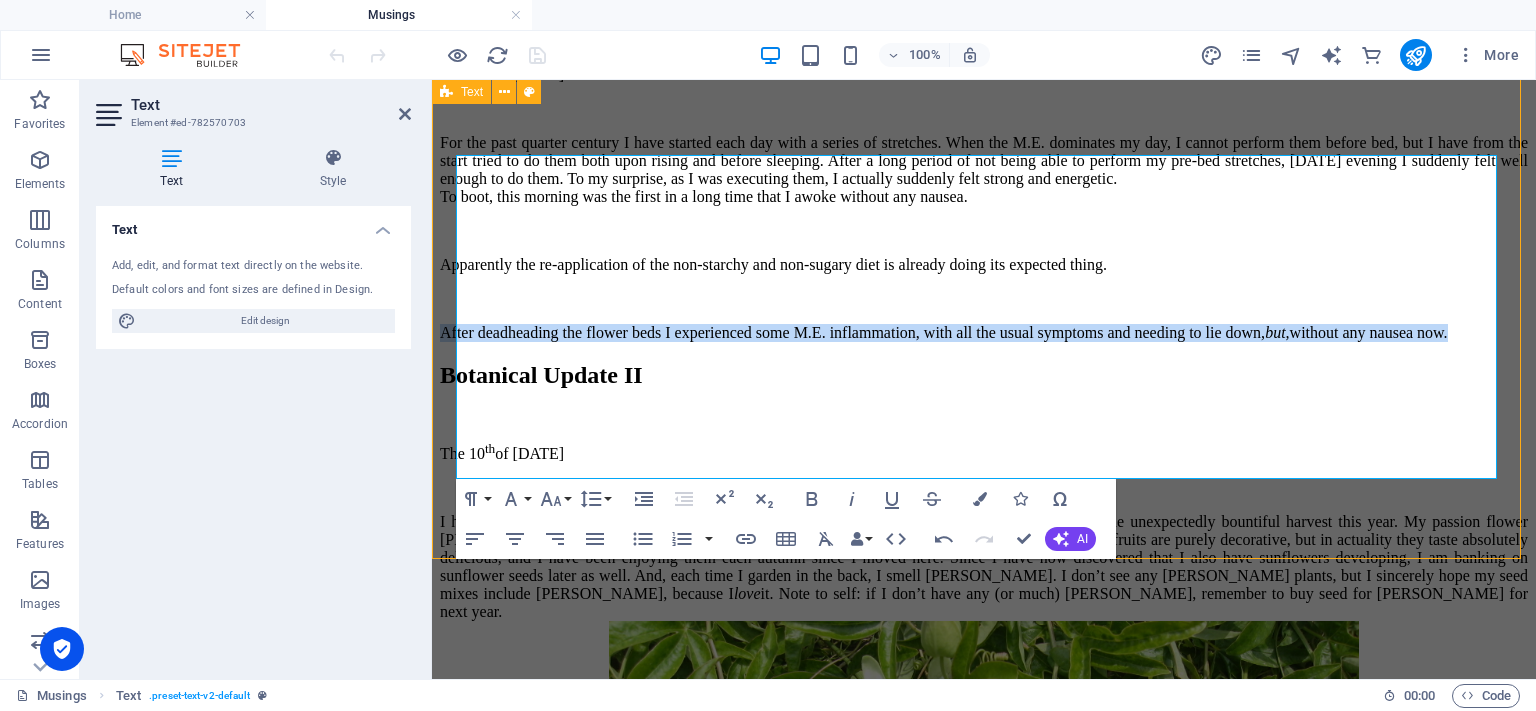 scroll, scrollTop: 1789, scrollLeft: 0, axis: vertical 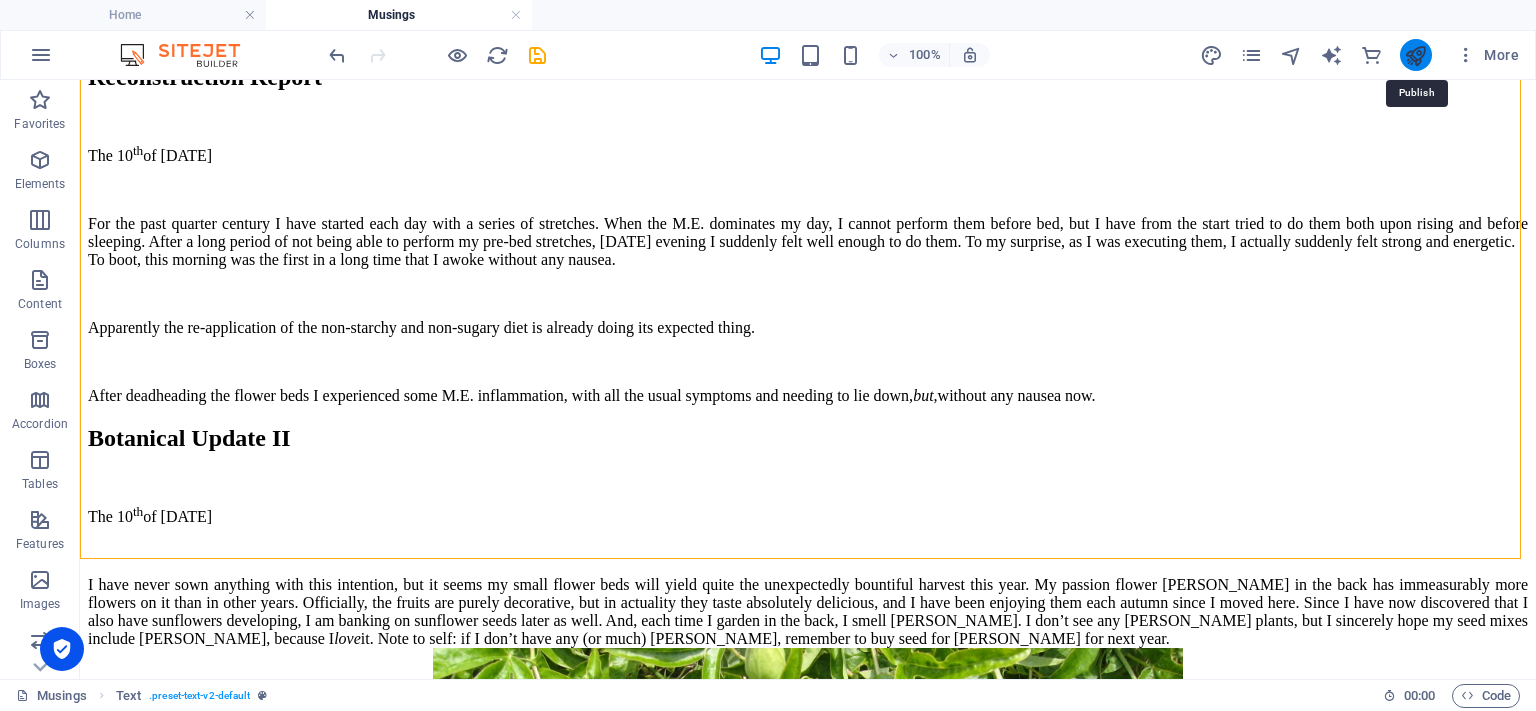 click at bounding box center [1415, 55] 